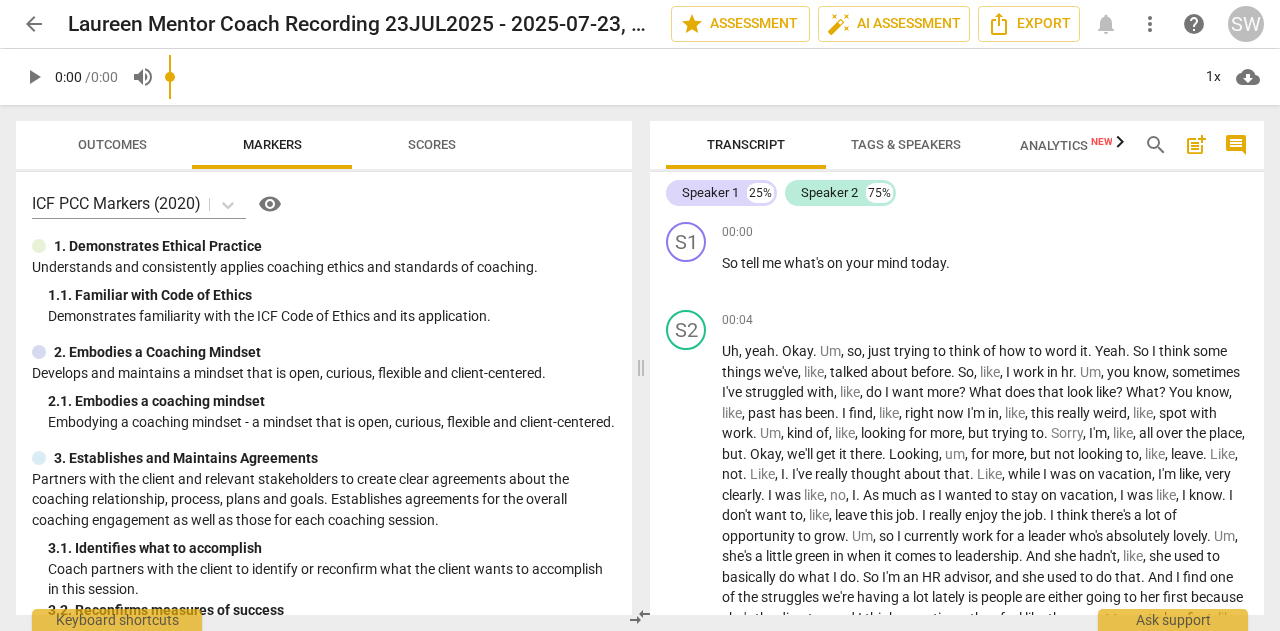 scroll, scrollTop: 0, scrollLeft: 0, axis: both 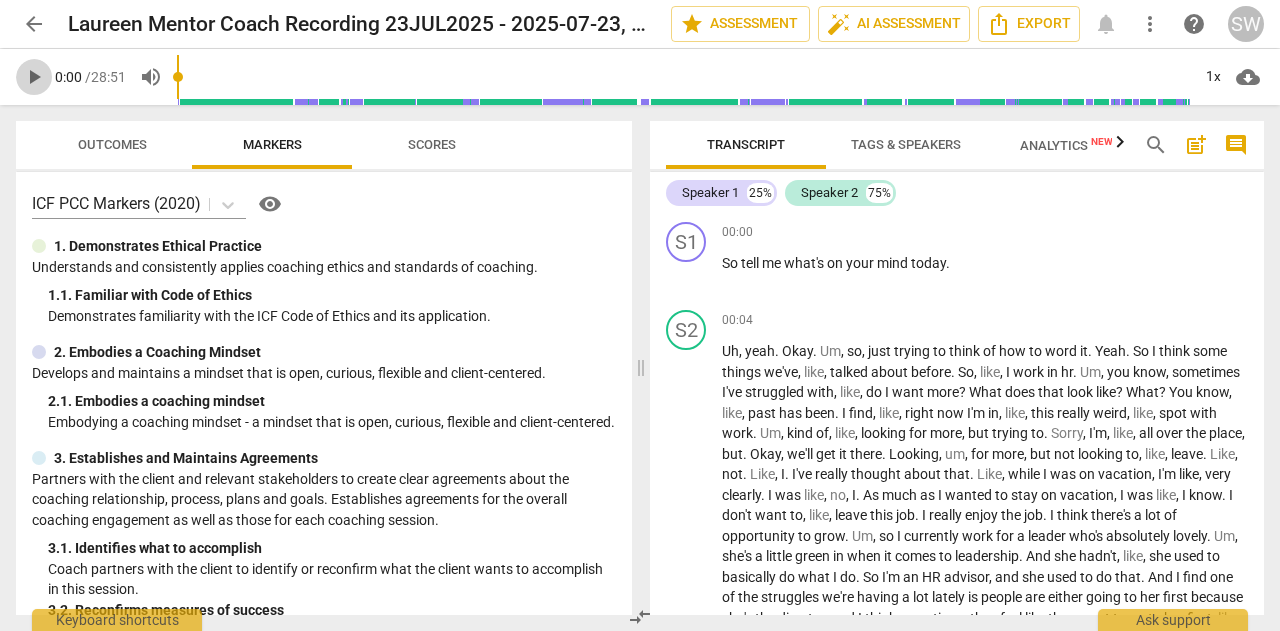click on "play_arrow" at bounding box center (34, 77) 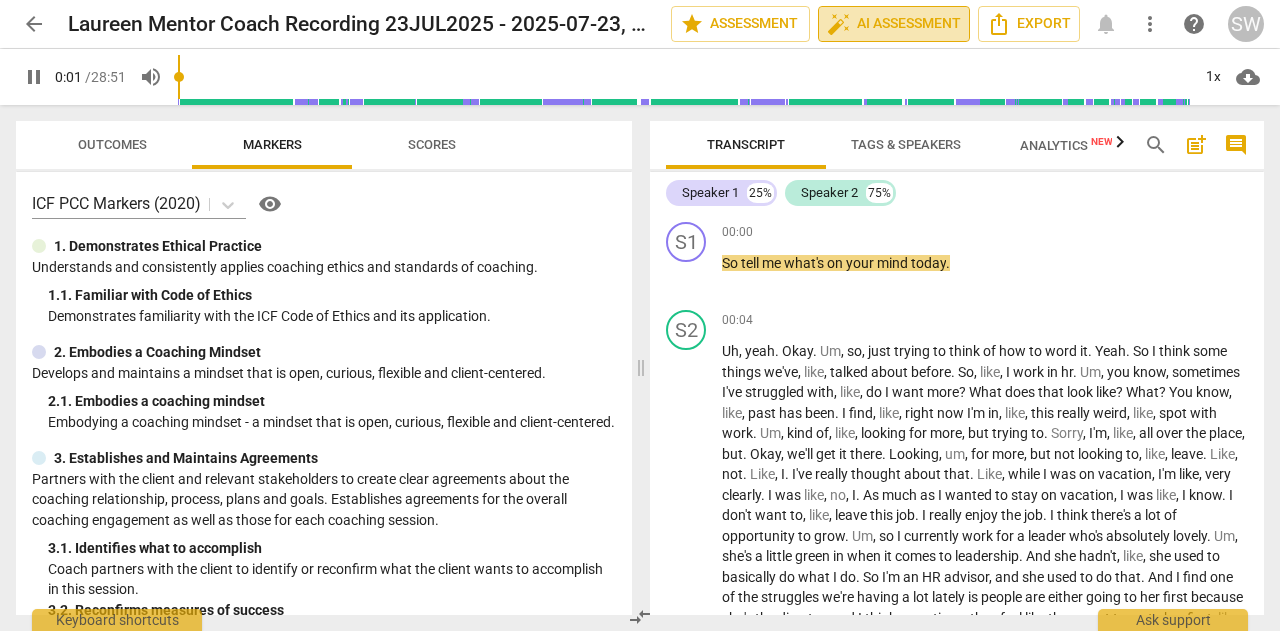 click on "auto_fix_high    AI Assessment" at bounding box center (894, 24) 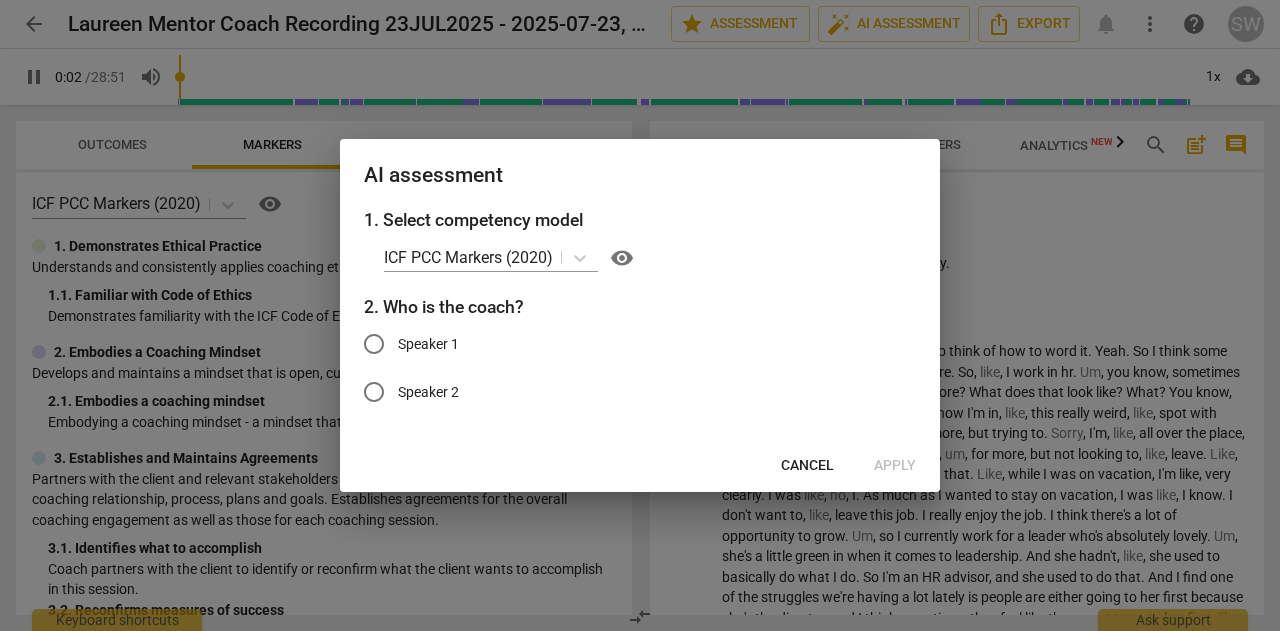 type on "3" 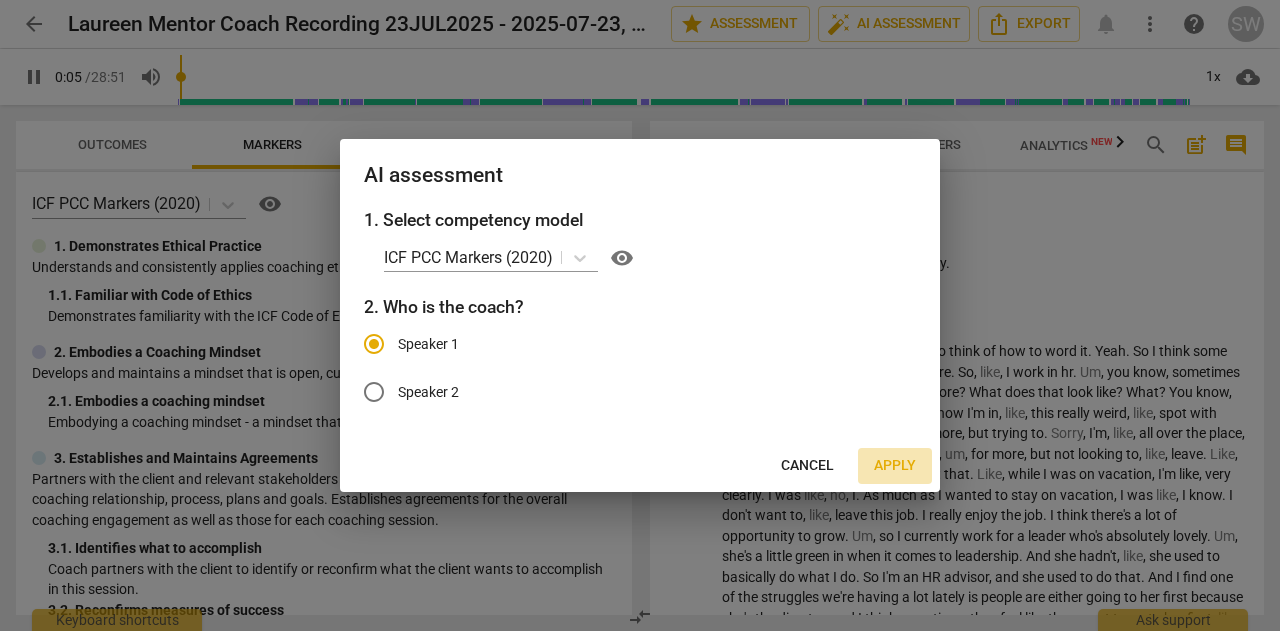 click on "Apply" at bounding box center (895, 466) 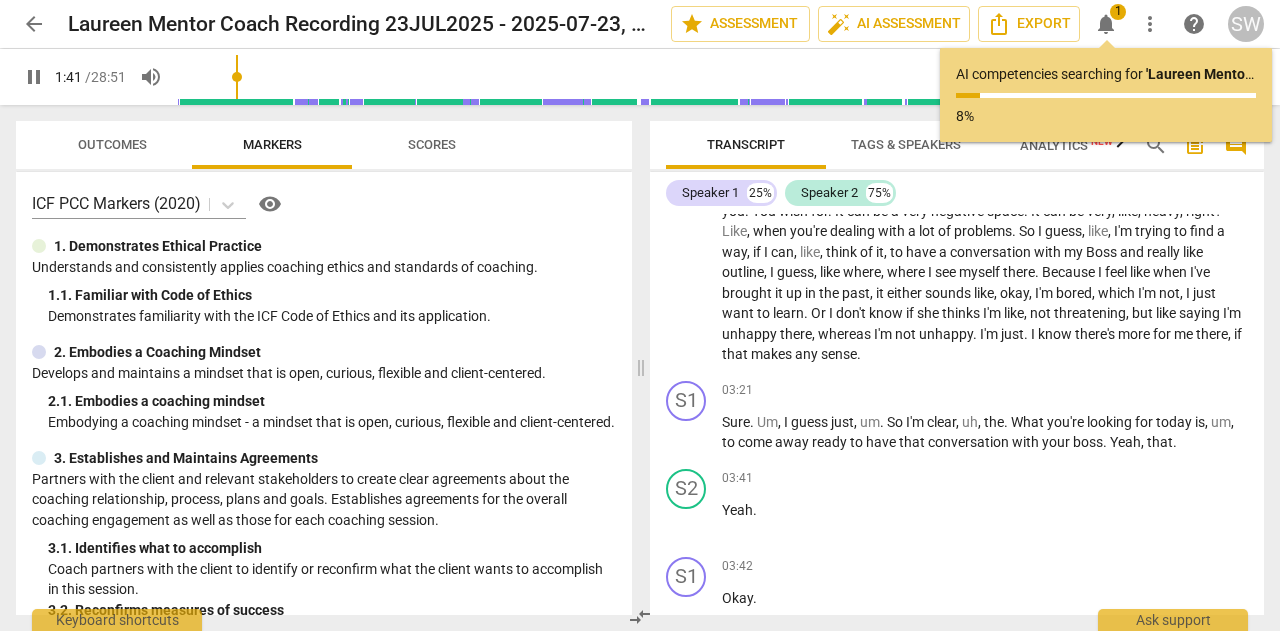 scroll, scrollTop: 711, scrollLeft: 0, axis: vertical 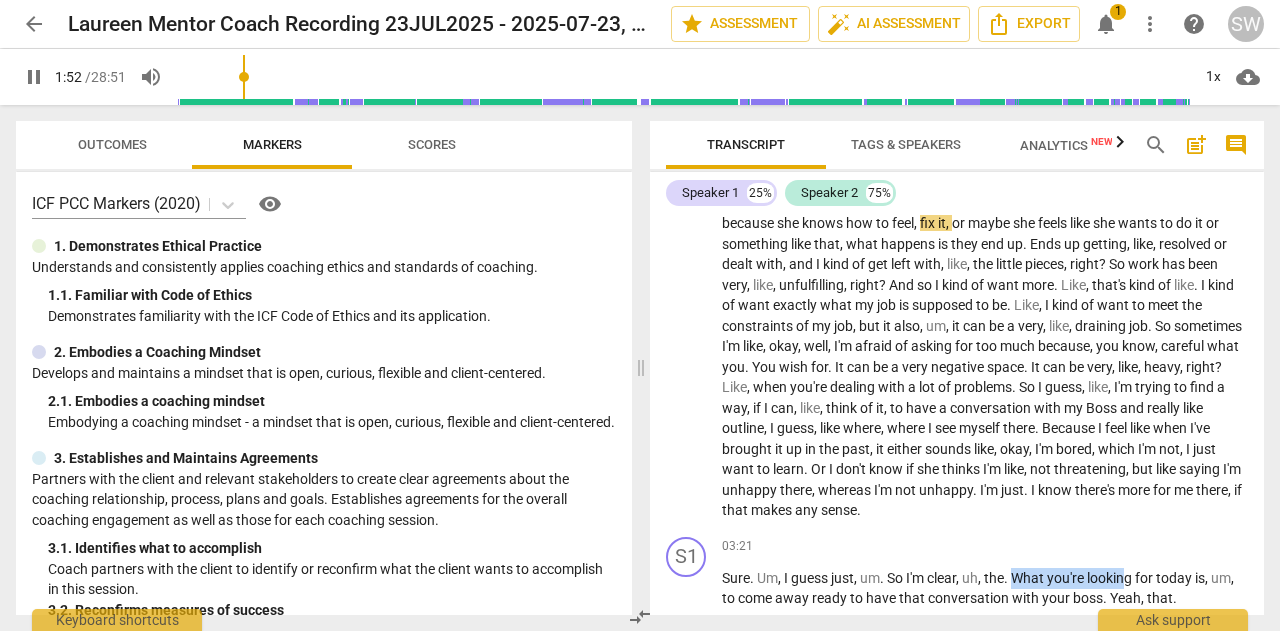 drag, startPoint x: 1015, startPoint y: 318, endPoint x: 1126, endPoint y: 353, distance: 116.38728 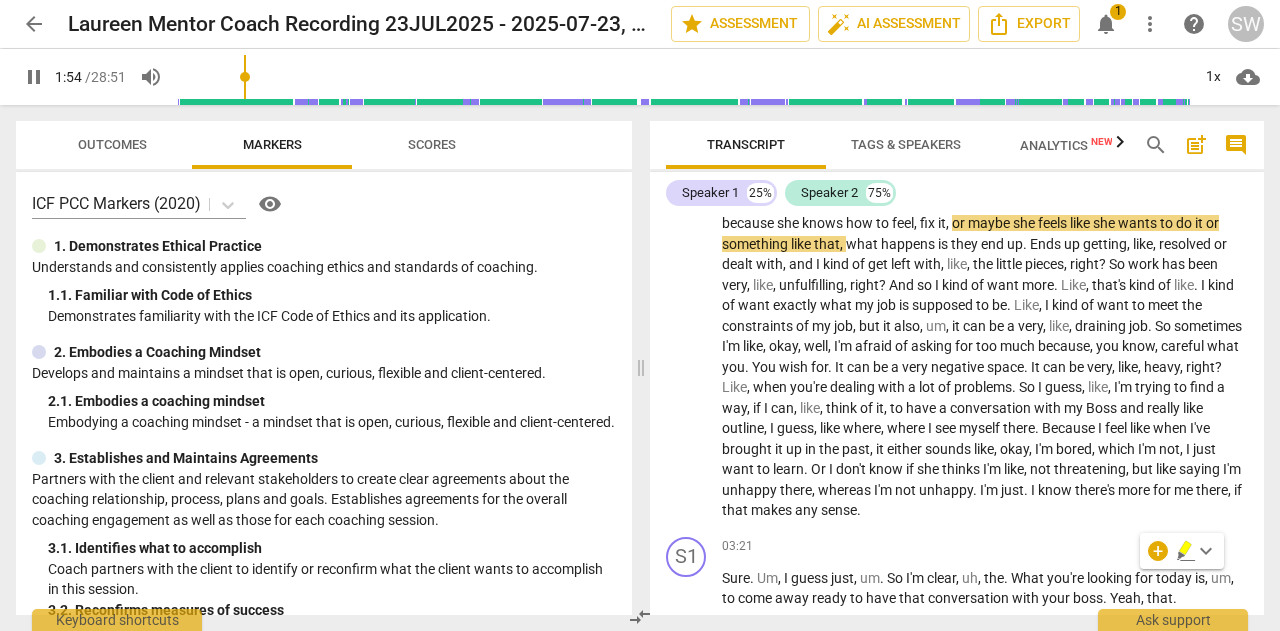 click on "my" at bounding box center [866, 305] 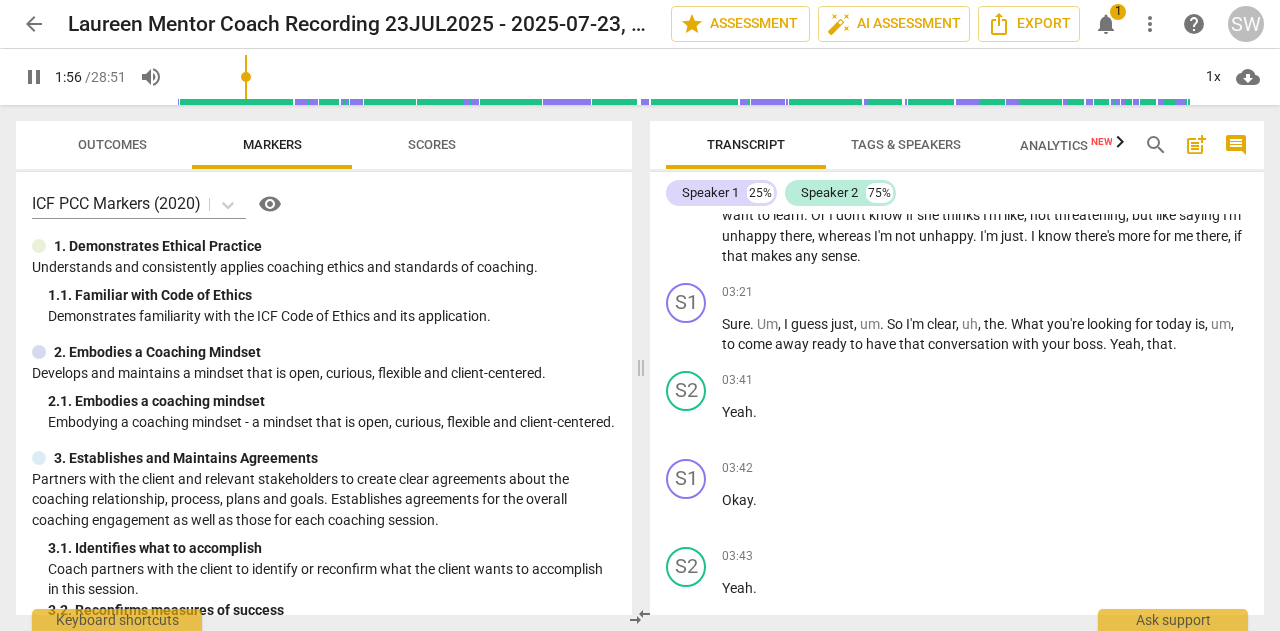 scroll, scrollTop: 711, scrollLeft: 0, axis: vertical 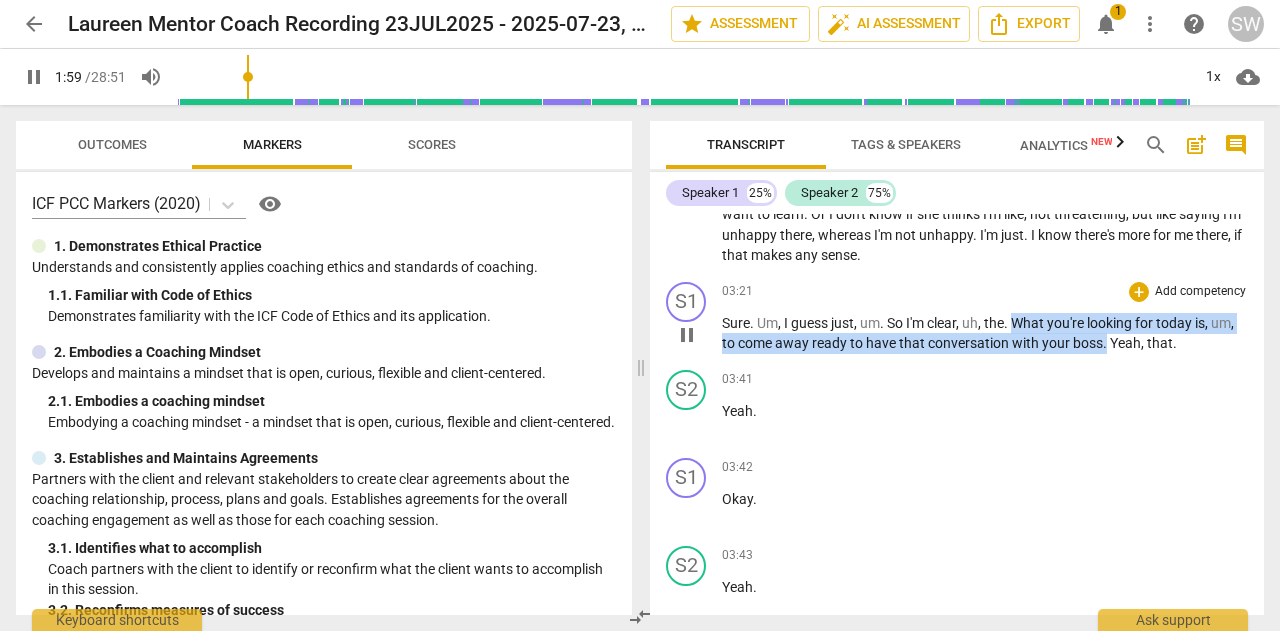 drag, startPoint x: 1017, startPoint y: 319, endPoint x: 1106, endPoint y: 347, distance: 93.30059 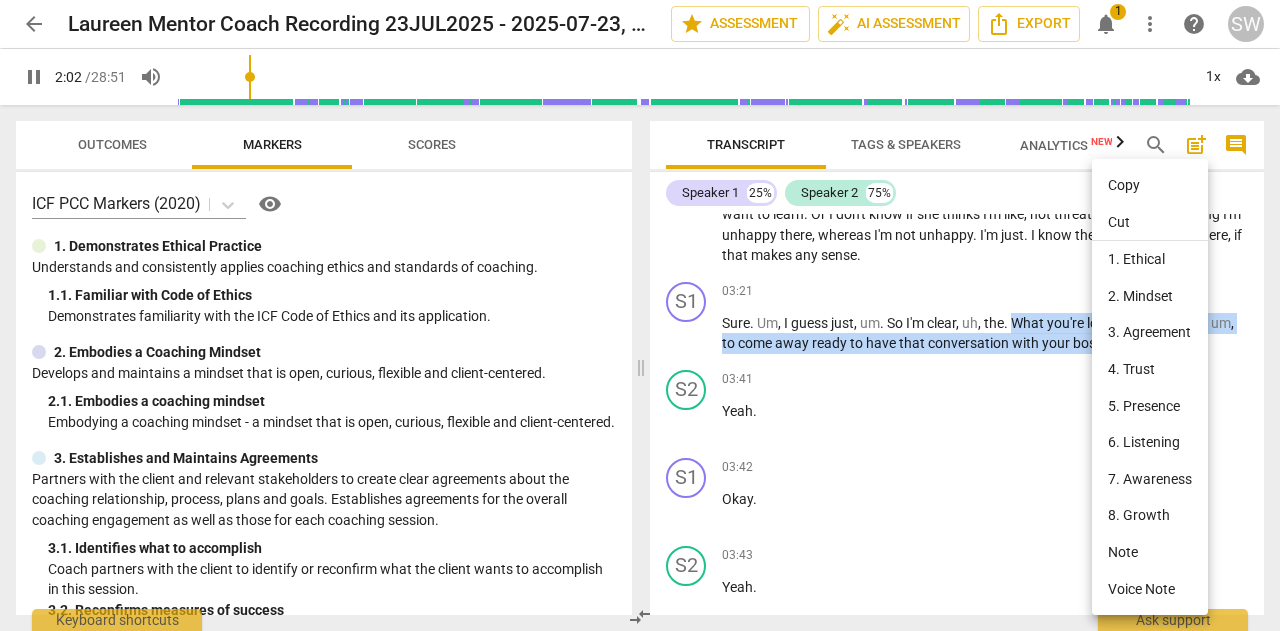 click on "Copy" at bounding box center (1150, 185) 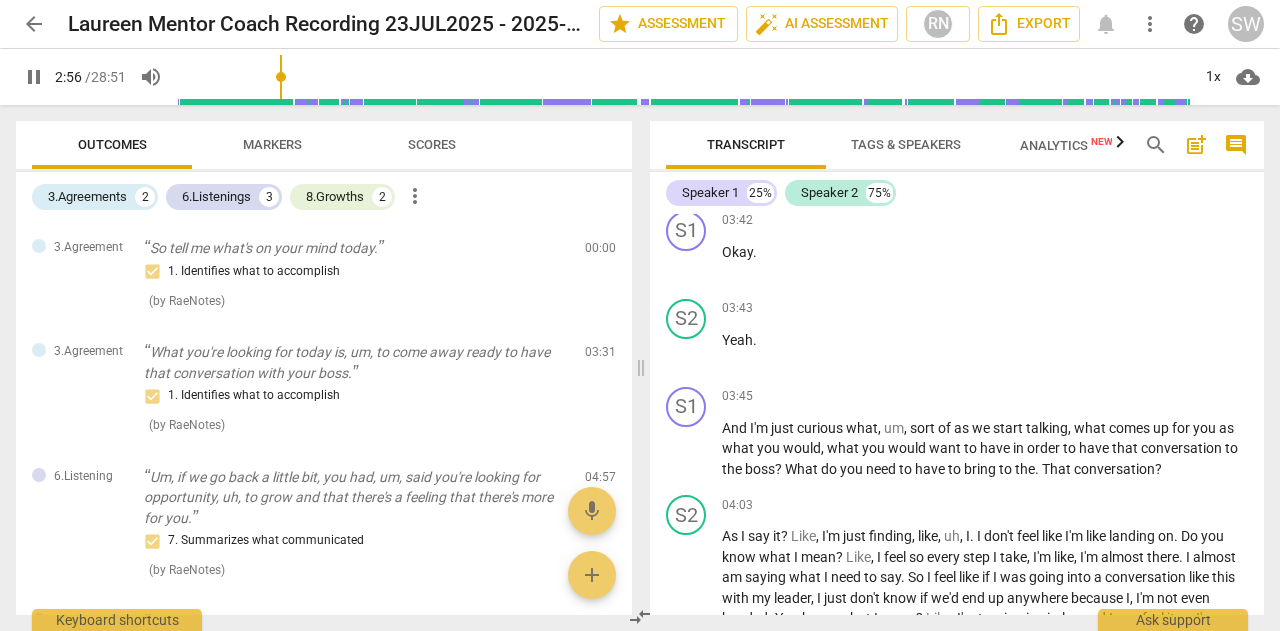 scroll, scrollTop: 976, scrollLeft: 0, axis: vertical 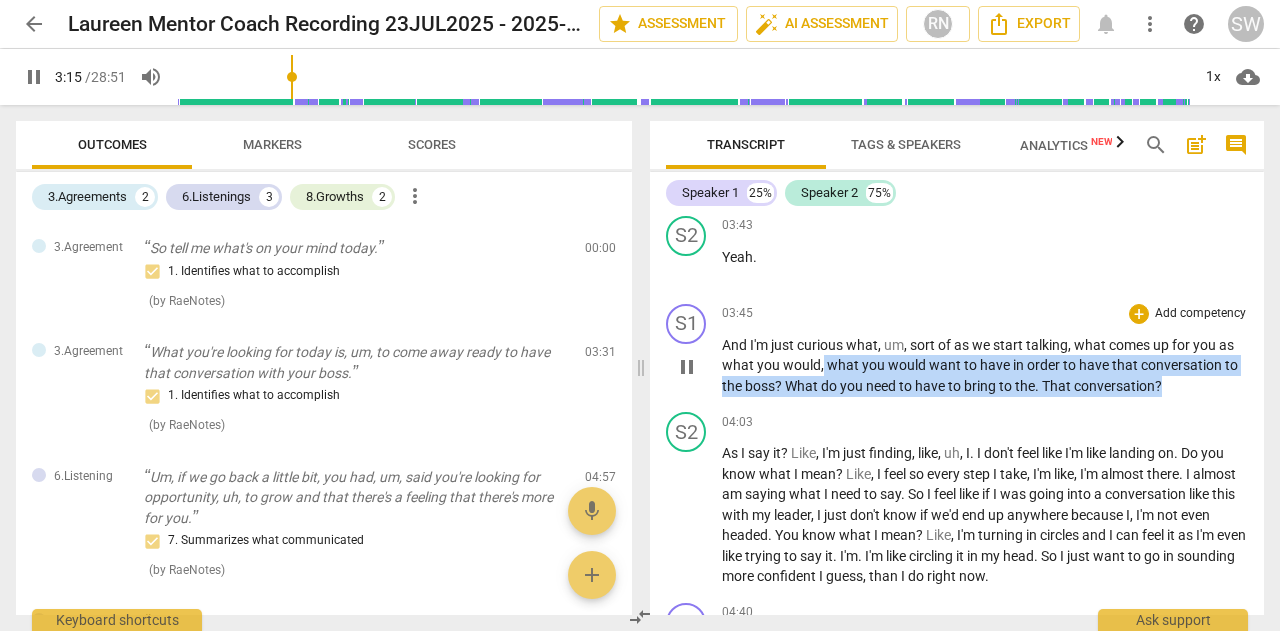 drag, startPoint x: 822, startPoint y: 365, endPoint x: 1193, endPoint y: 385, distance: 371.5387 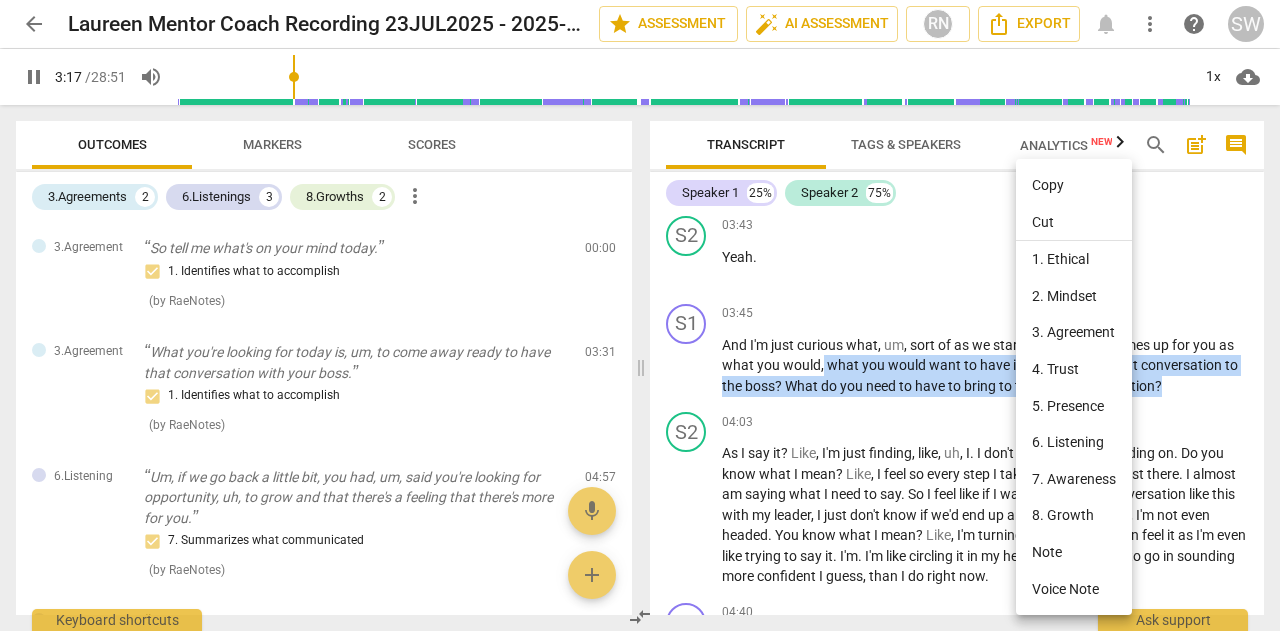 click on "Copy" at bounding box center (1074, 185) 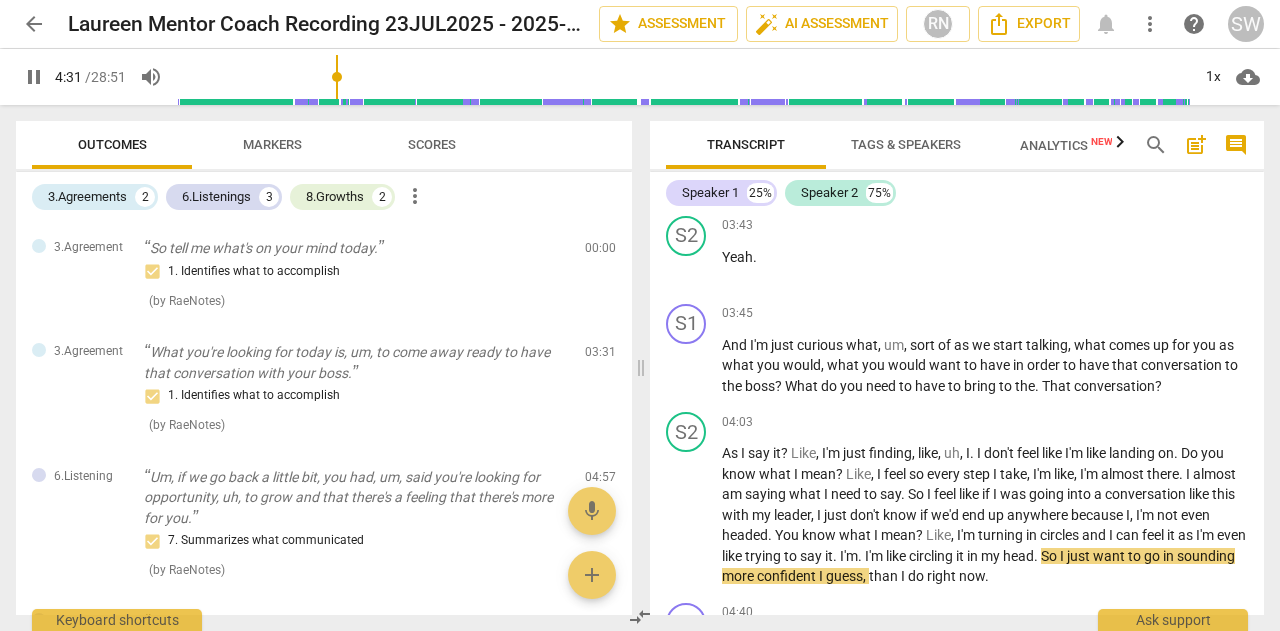 scroll, scrollTop: 1273, scrollLeft: 0, axis: vertical 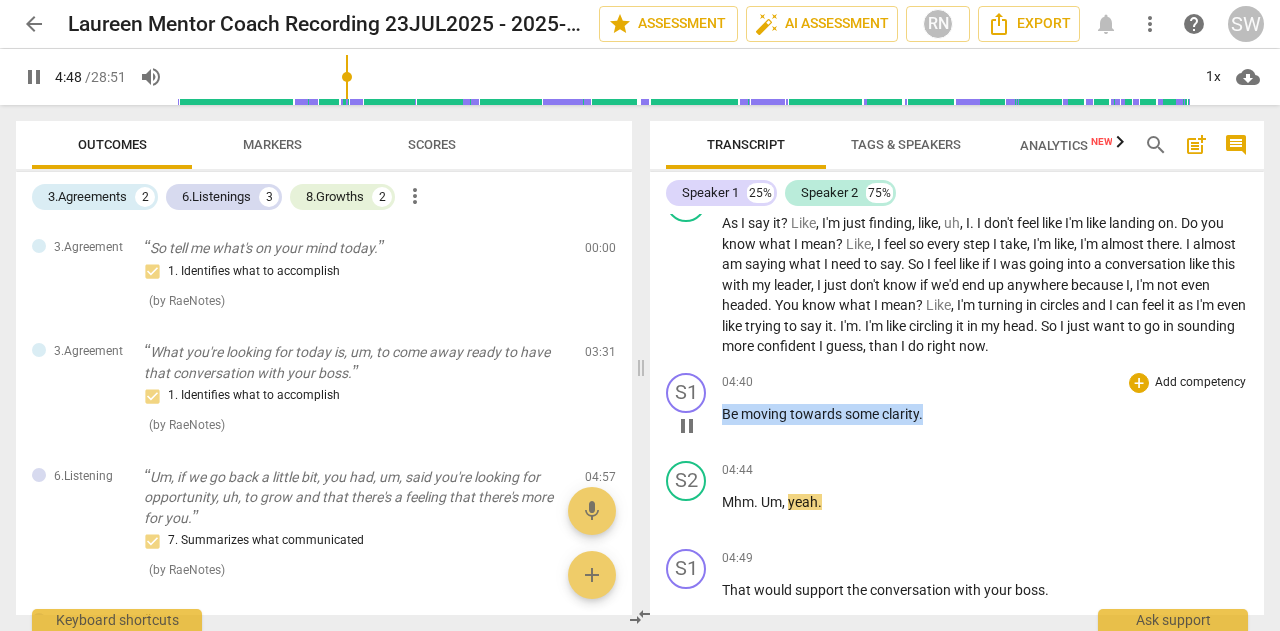 drag, startPoint x: 723, startPoint y: 415, endPoint x: 948, endPoint y: 411, distance: 225.03555 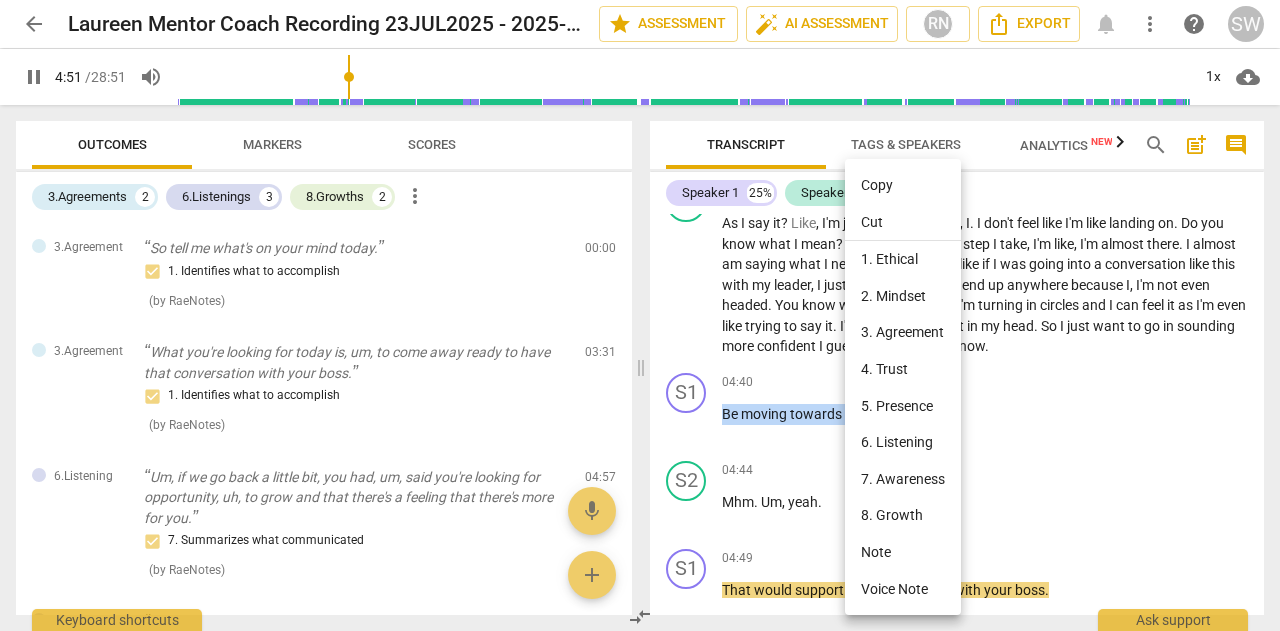 click on "Copy" at bounding box center [903, 185] 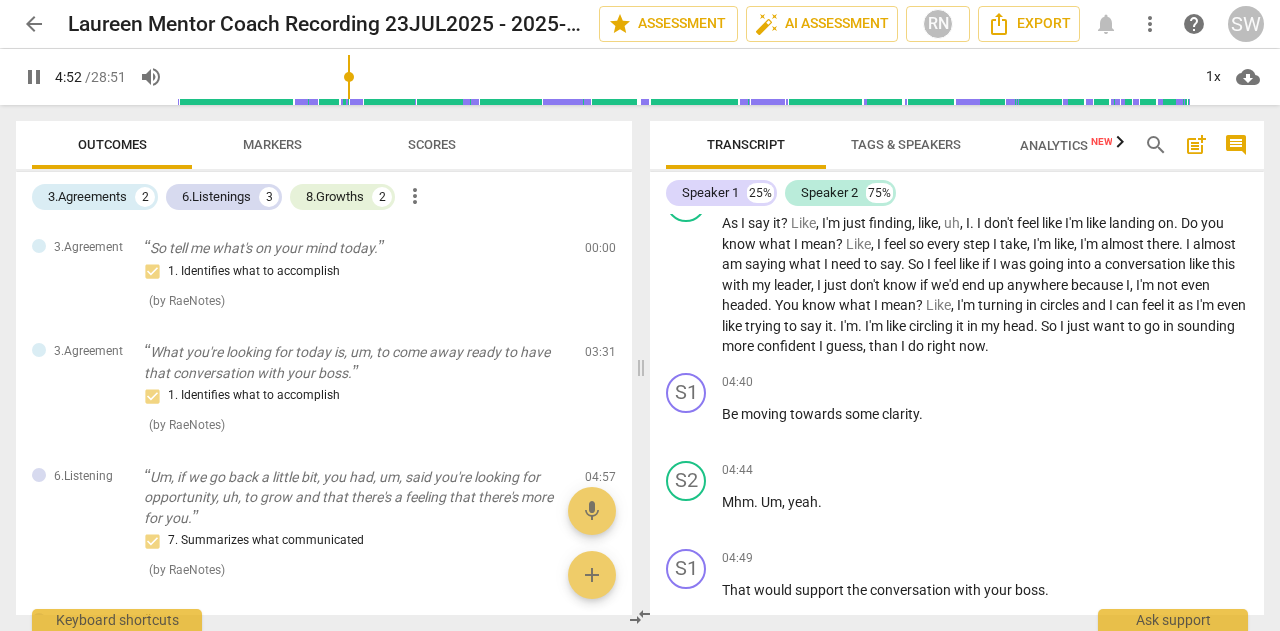scroll, scrollTop: 1728, scrollLeft: 0, axis: vertical 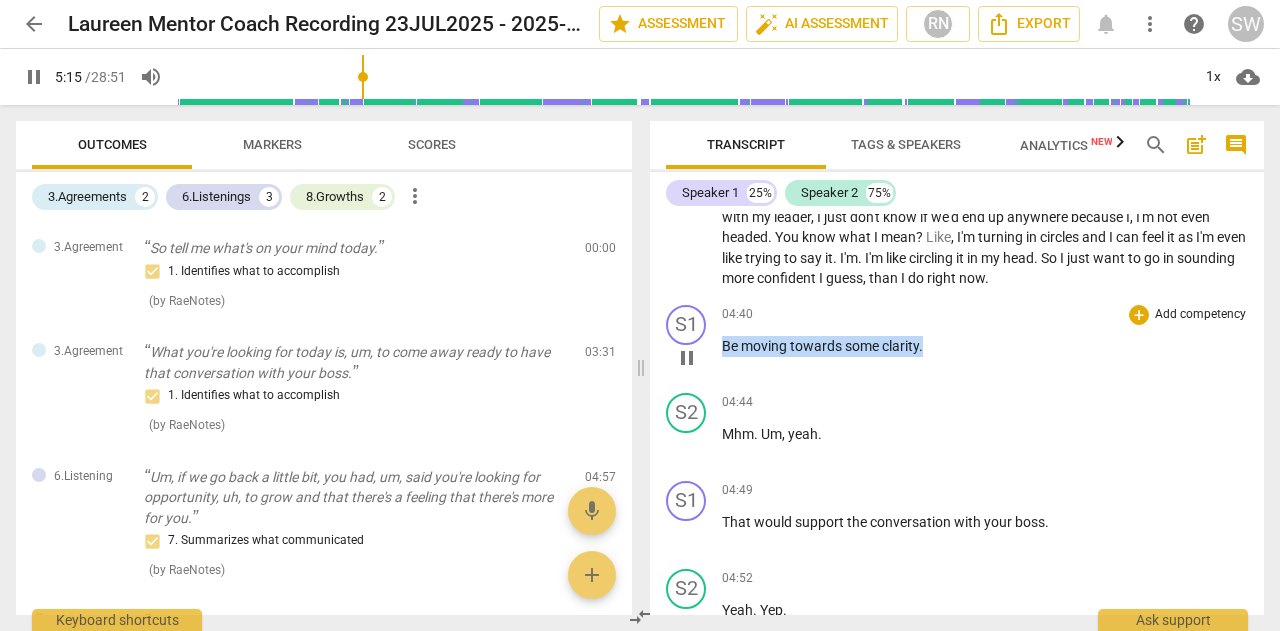drag, startPoint x: 722, startPoint y: 344, endPoint x: 953, endPoint y: 343, distance: 231.00217 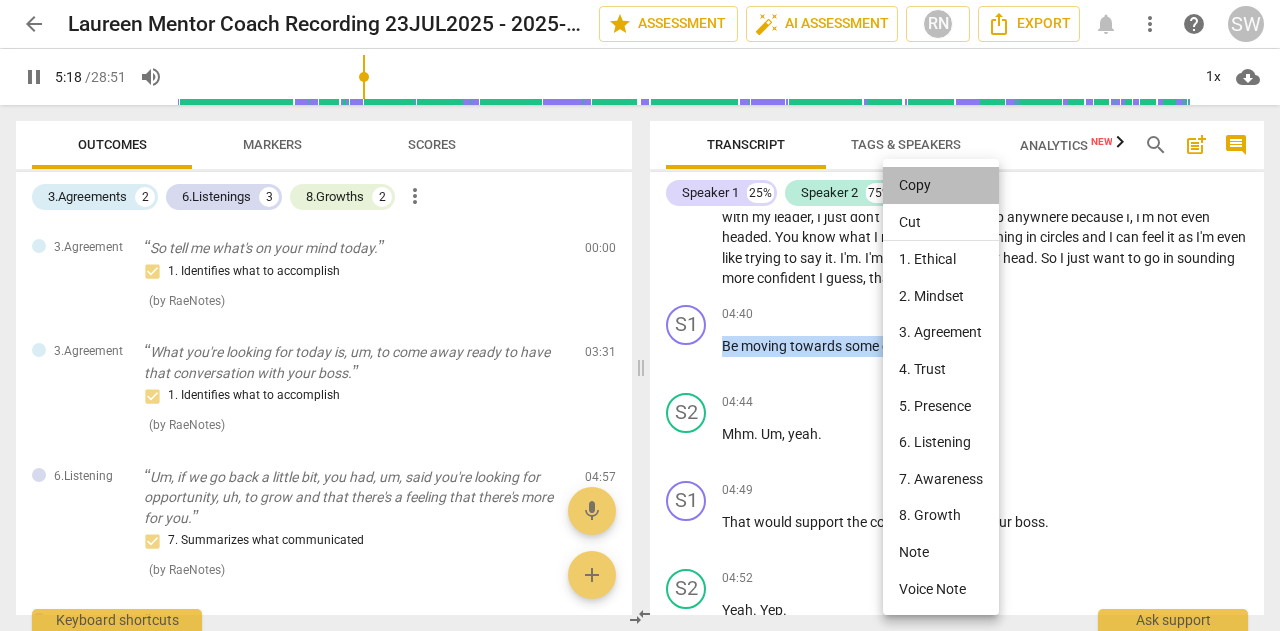 click on "Copy" at bounding box center (941, 185) 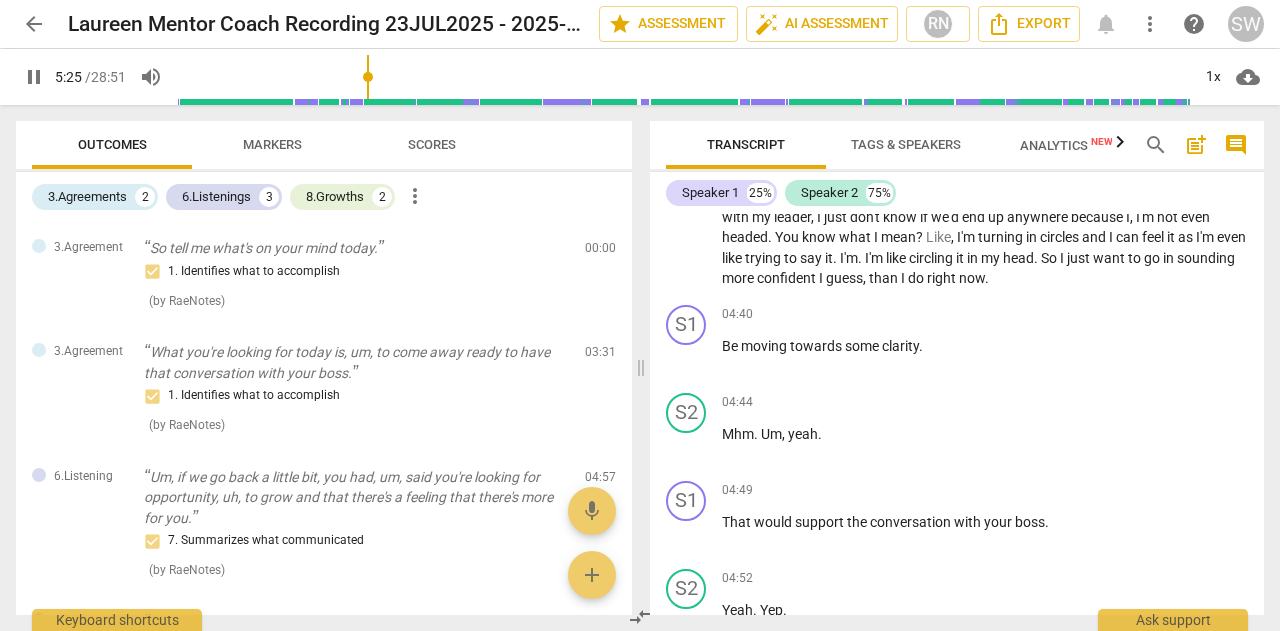 scroll, scrollTop: 1926, scrollLeft: 0, axis: vertical 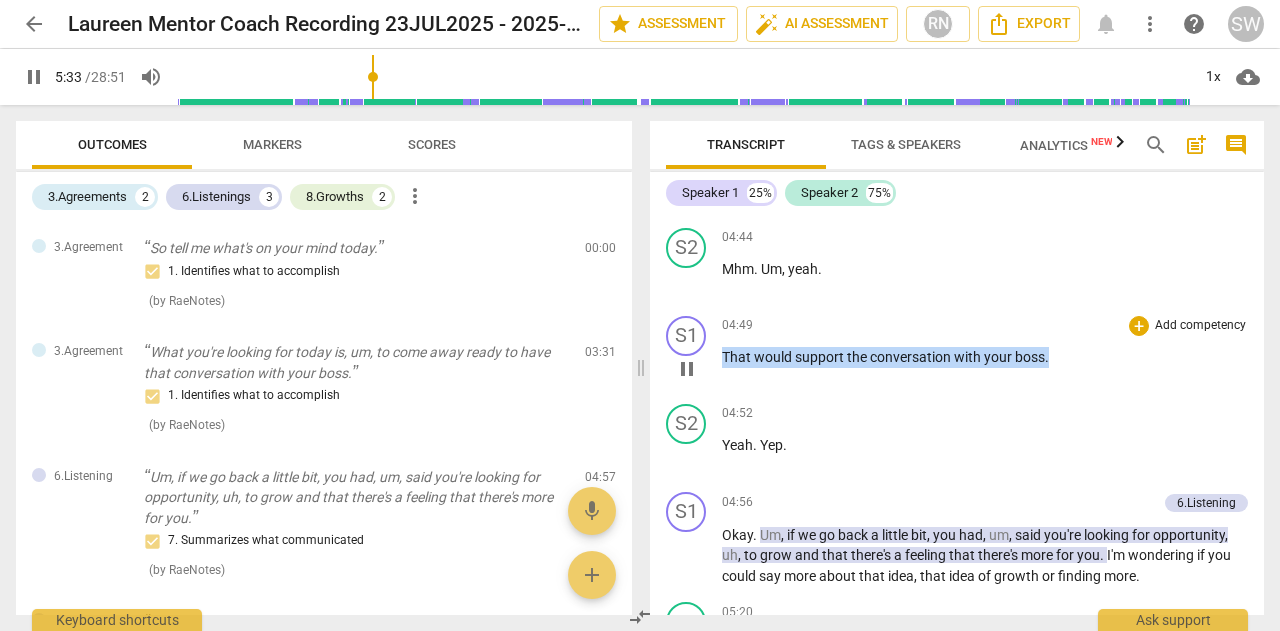 drag, startPoint x: 722, startPoint y: 353, endPoint x: 1066, endPoint y: 351, distance: 344.00583 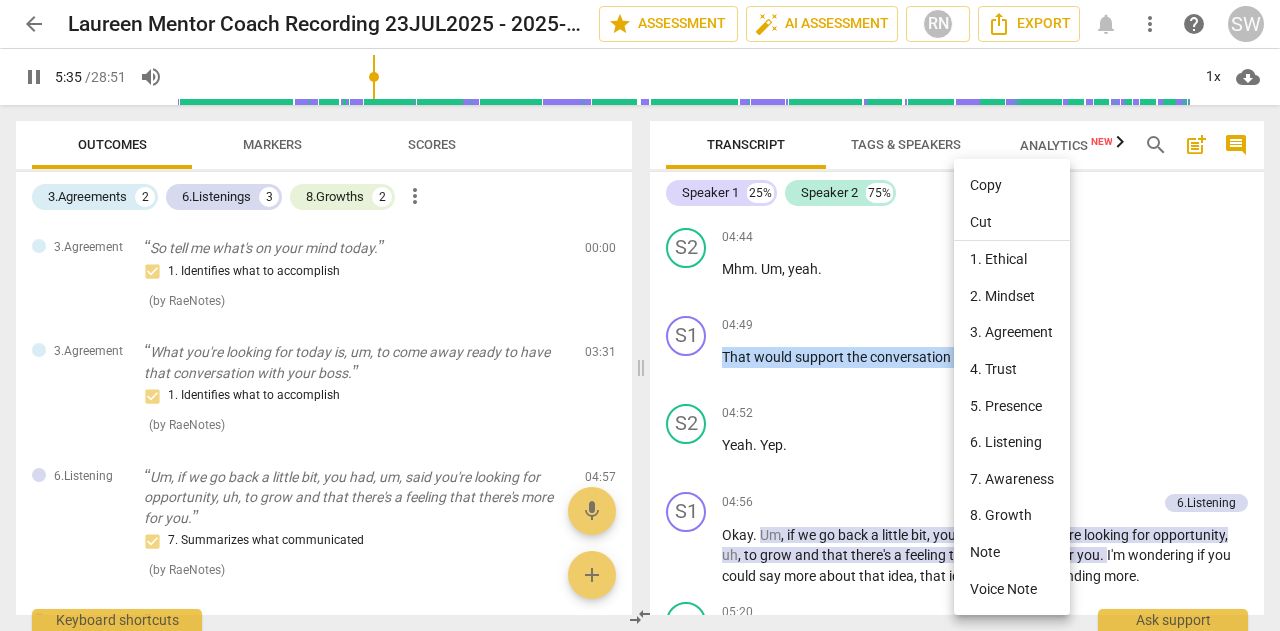 click on "Copy" at bounding box center [1012, 185] 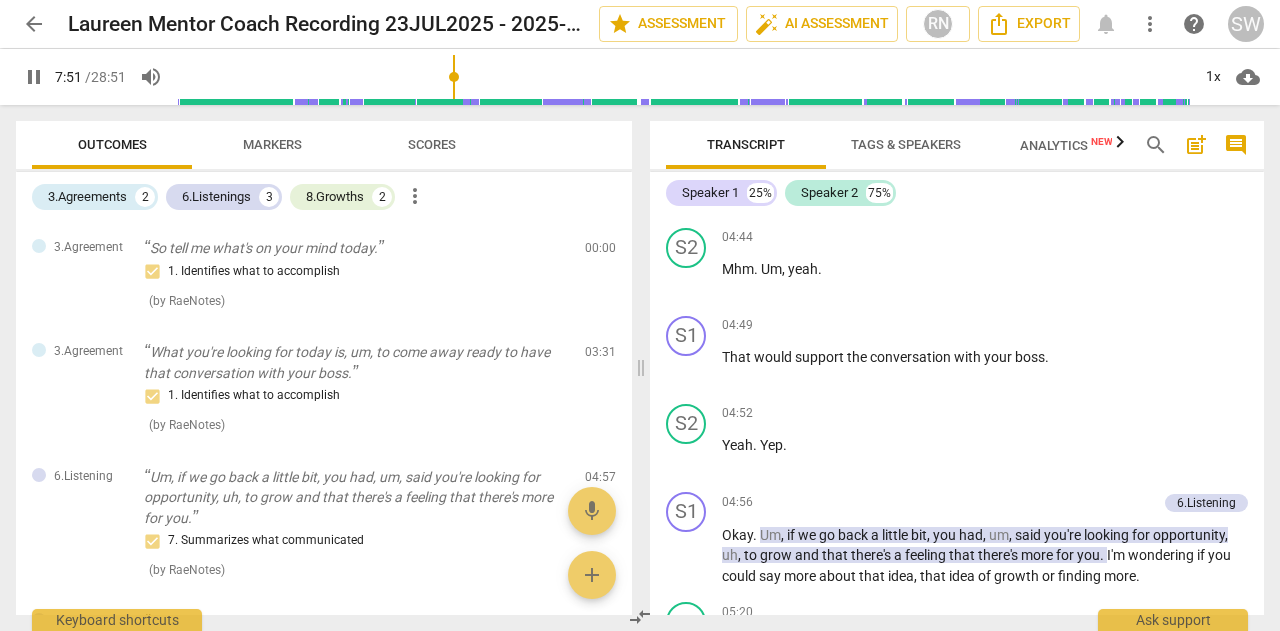 scroll, scrollTop: 2328, scrollLeft: 0, axis: vertical 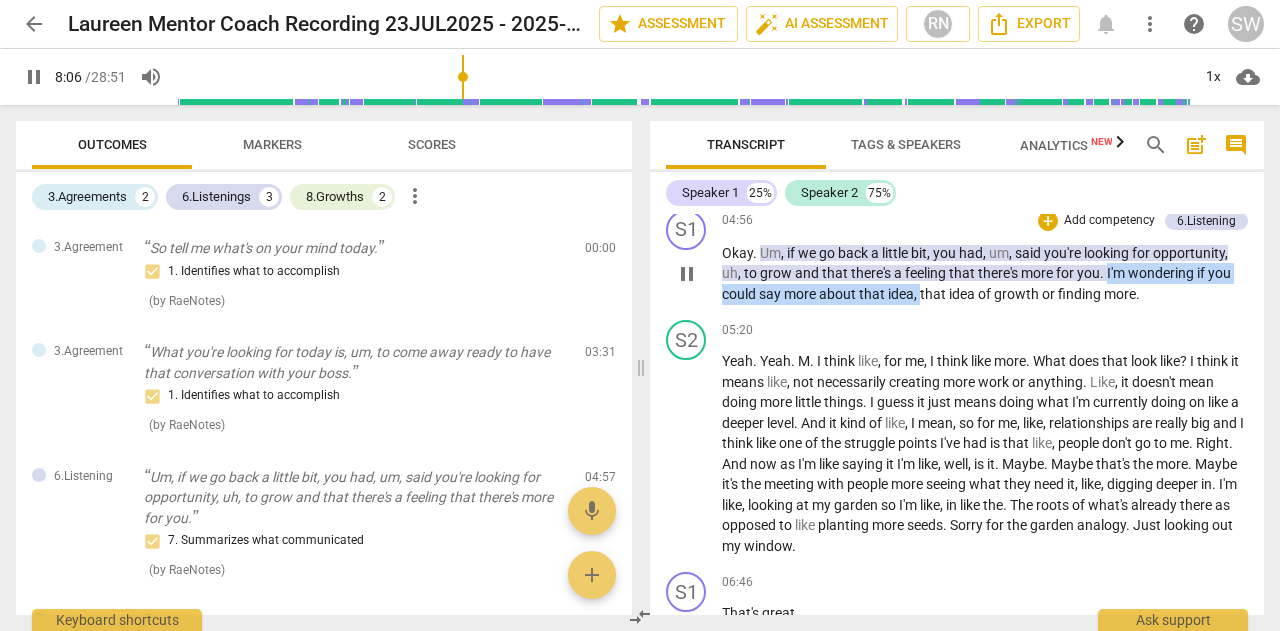 drag, startPoint x: 1108, startPoint y: 269, endPoint x: 920, endPoint y: 294, distance: 189.65495 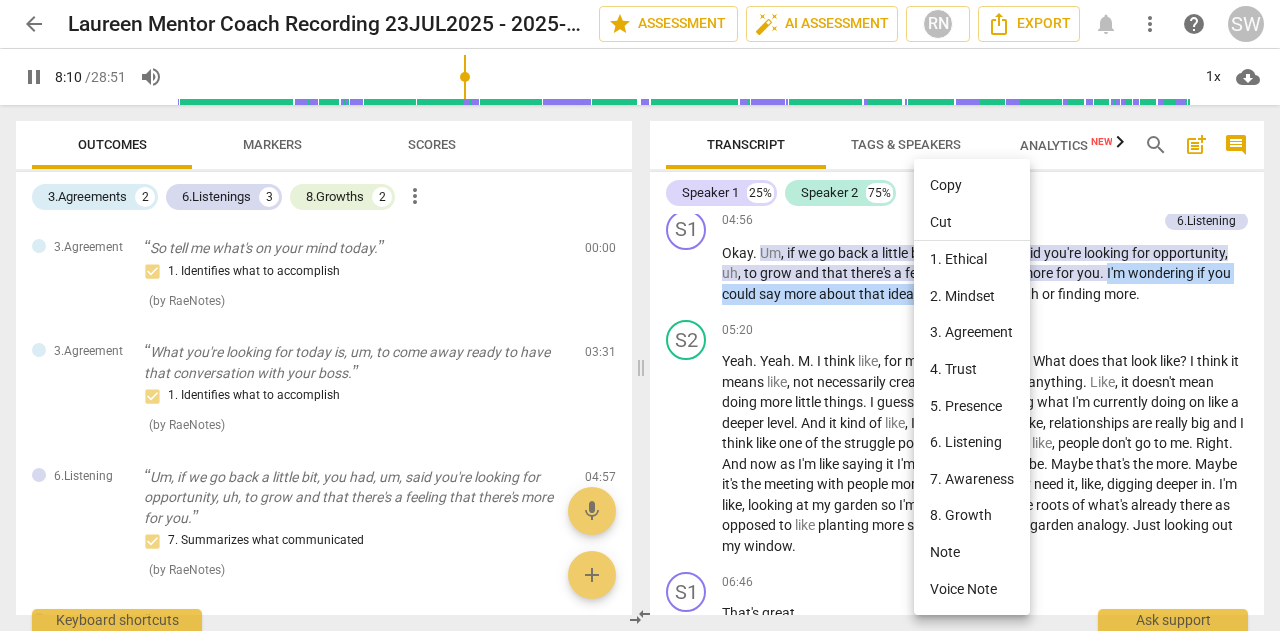 click on "Copy" at bounding box center [972, 185] 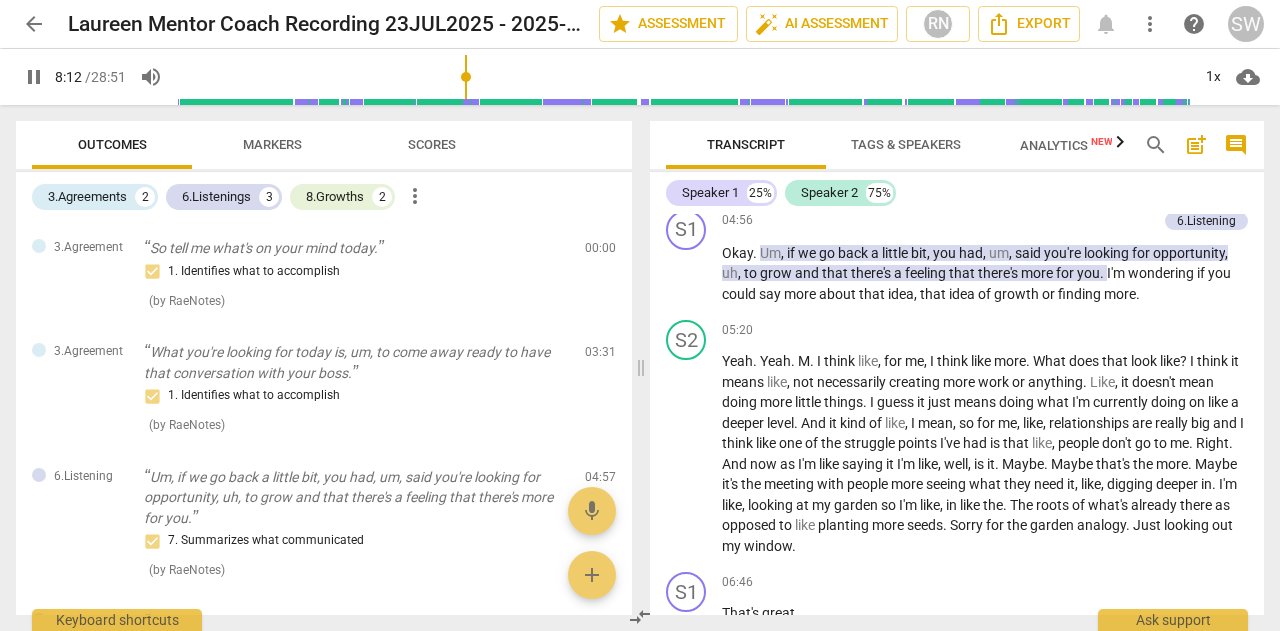 scroll, scrollTop: 2653, scrollLeft: 0, axis: vertical 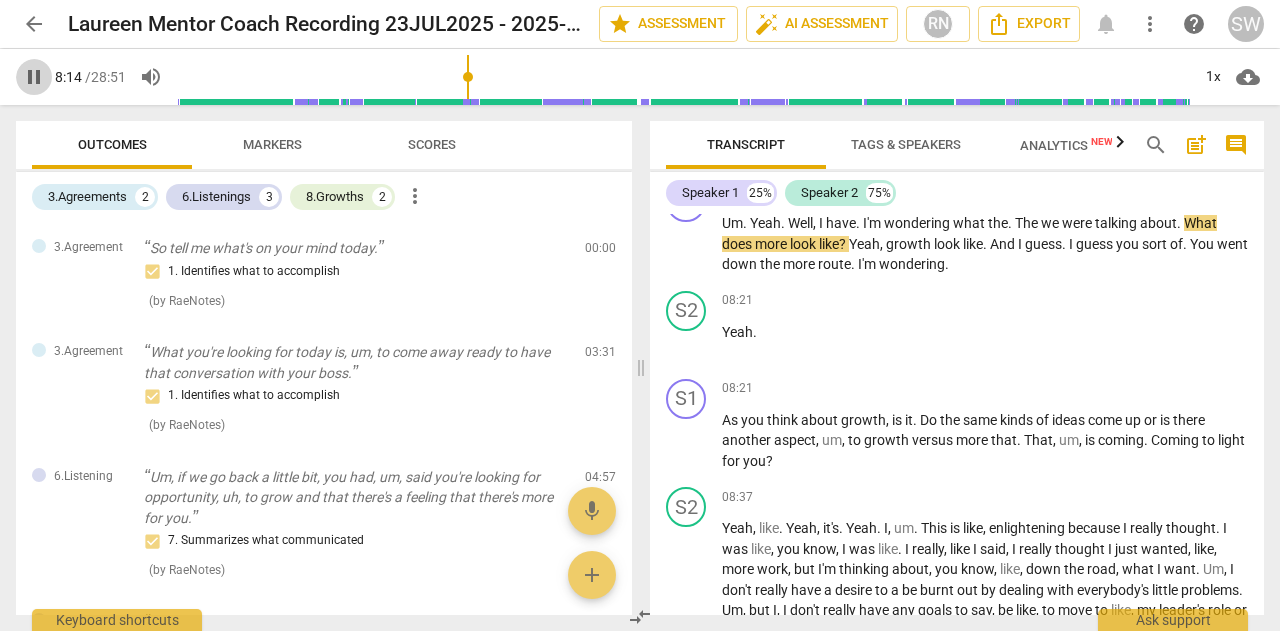 click on "pause" at bounding box center [34, 77] 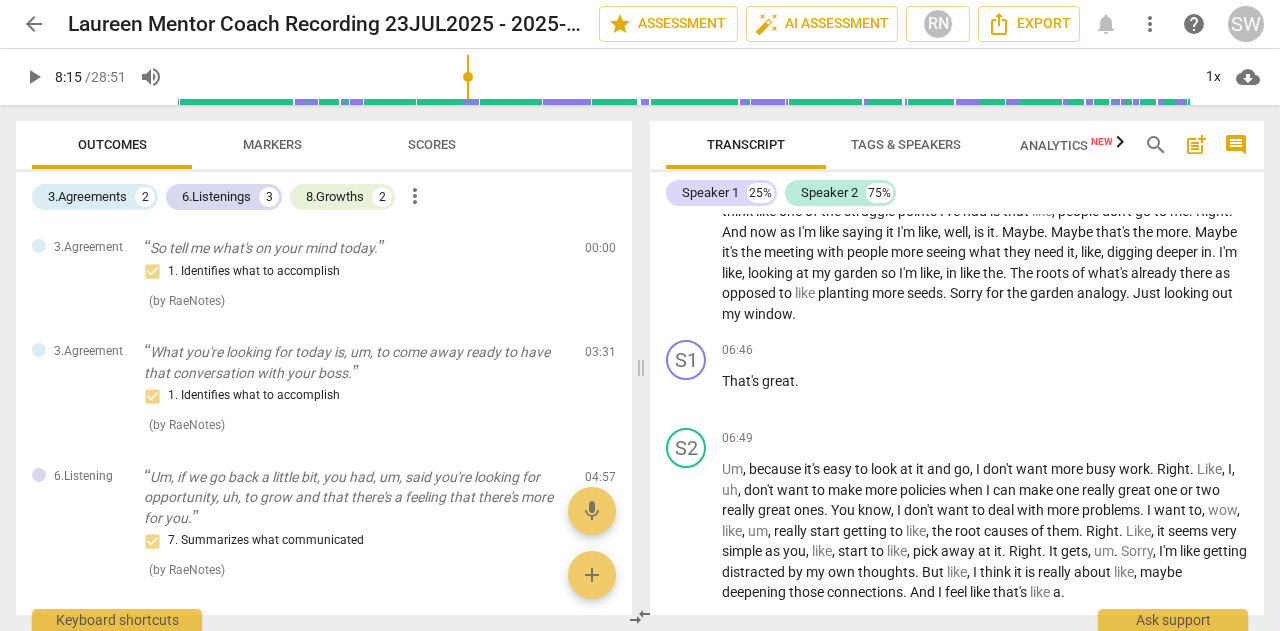 scroll, scrollTop: 2053, scrollLeft: 0, axis: vertical 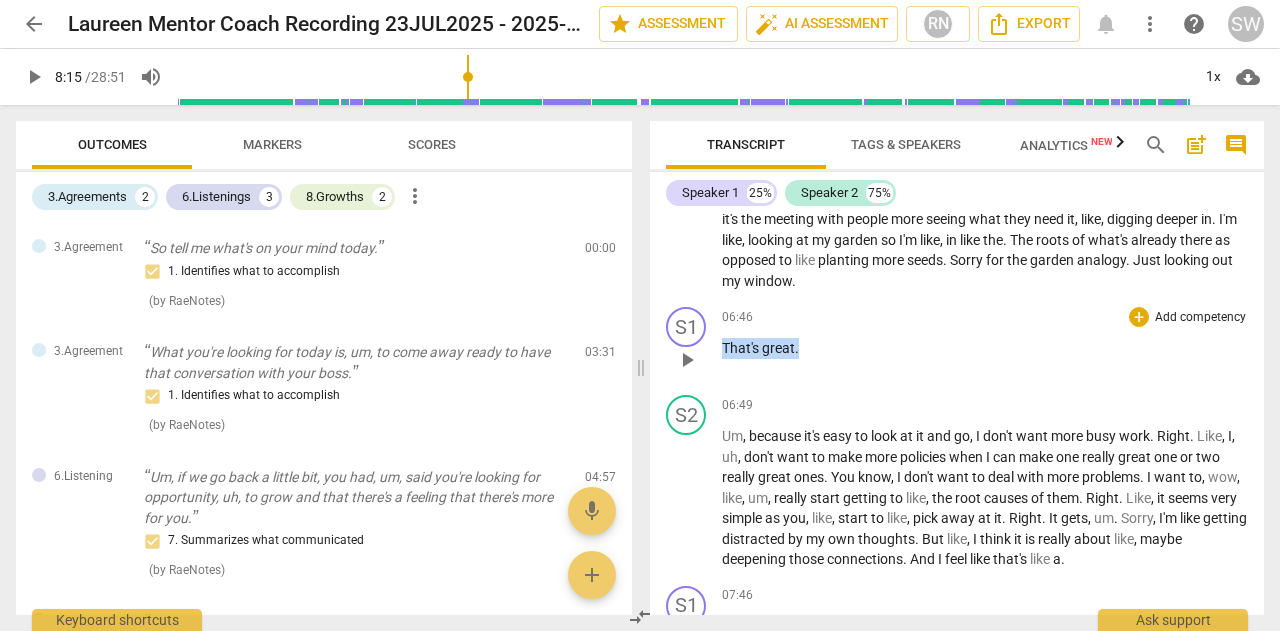 drag, startPoint x: 800, startPoint y: 349, endPoint x: 722, endPoint y: 346, distance: 78.05767 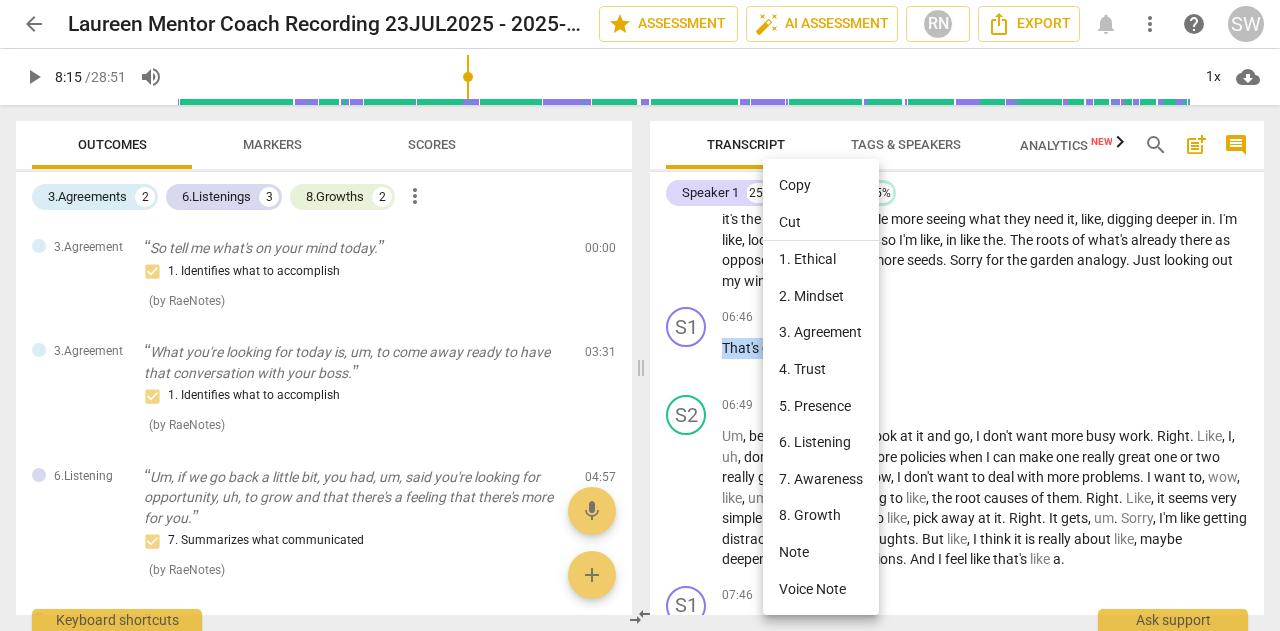 click on "Copy" at bounding box center [821, 185] 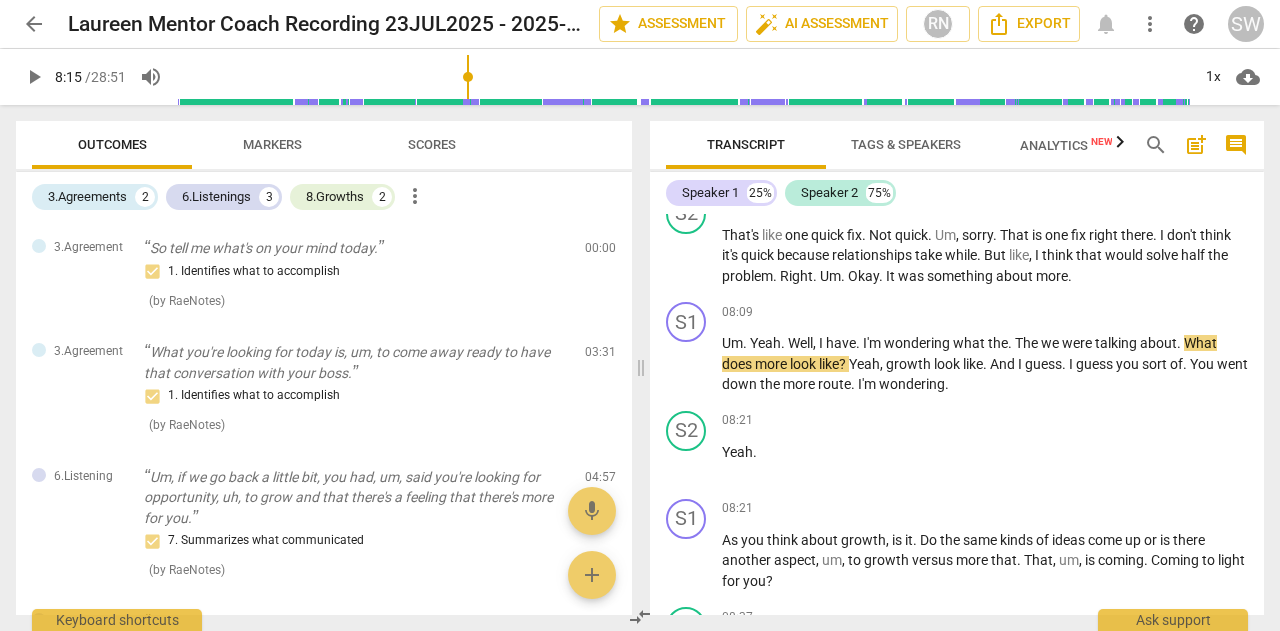 scroll, scrollTop: 2550, scrollLeft: 0, axis: vertical 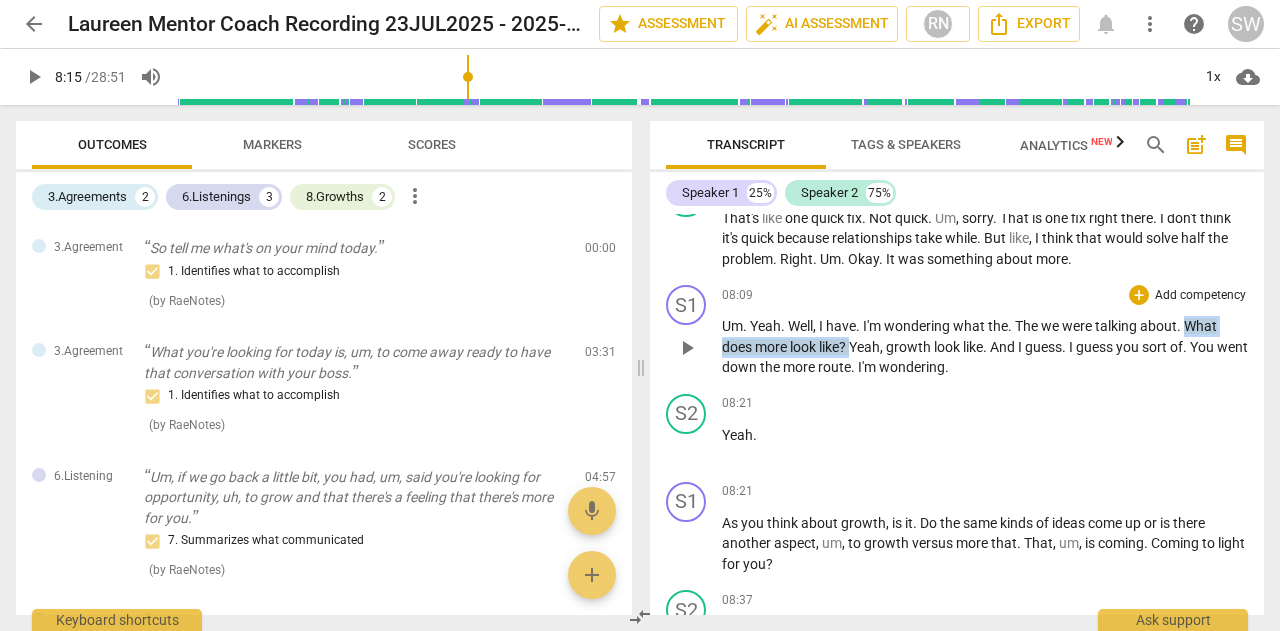 drag, startPoint x: 1186, startPoint y: 321, endPoint x: 854, endPoint y: 347, distance: 333.0165 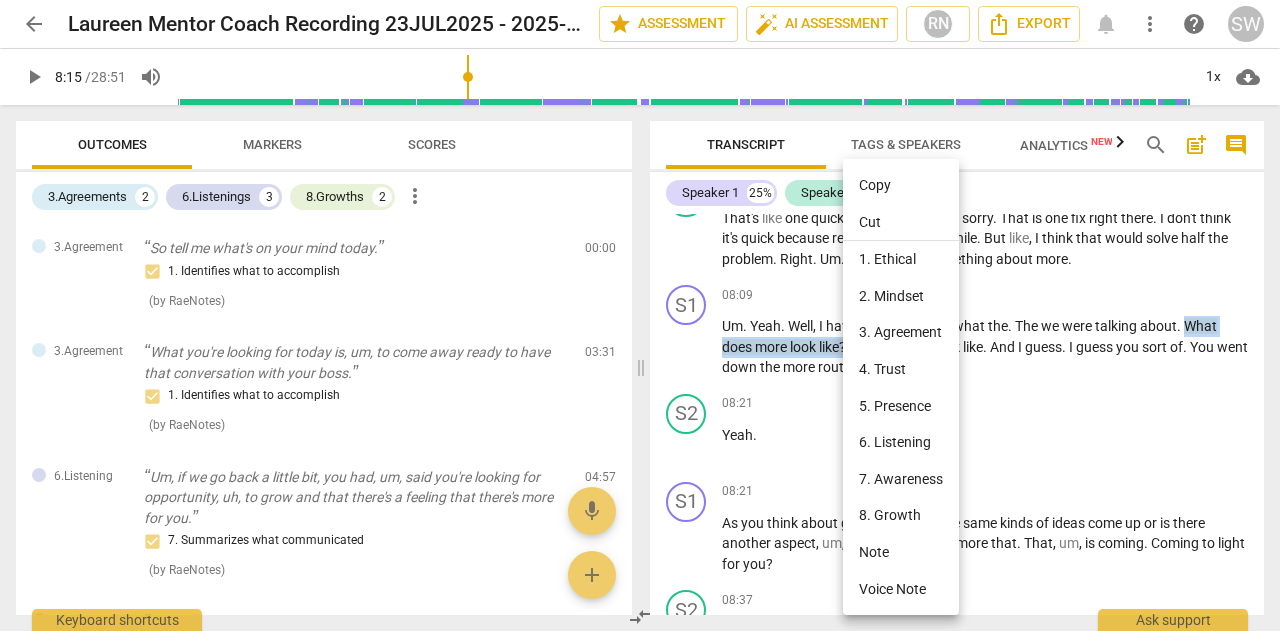 click on "Copy" at bounding box center (901, 185) 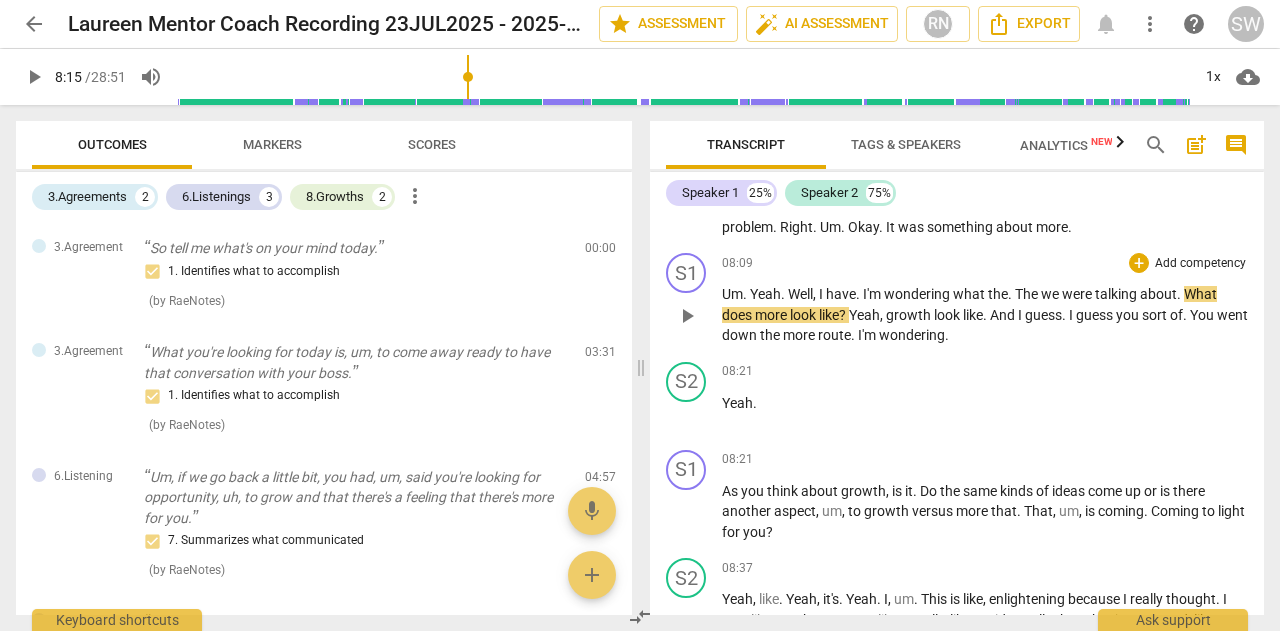 scroll, scrollTop: 2549, scrollLeft: 0, axis: vertical 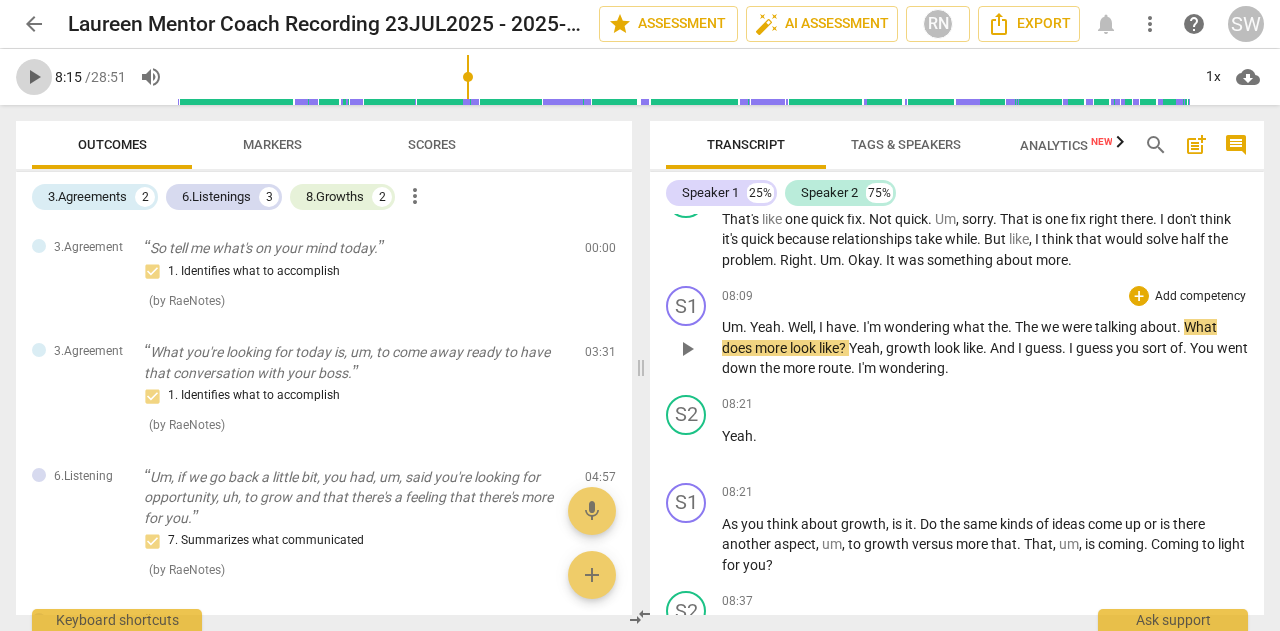 click on "play_arrow" at bounding box center [34, 77] 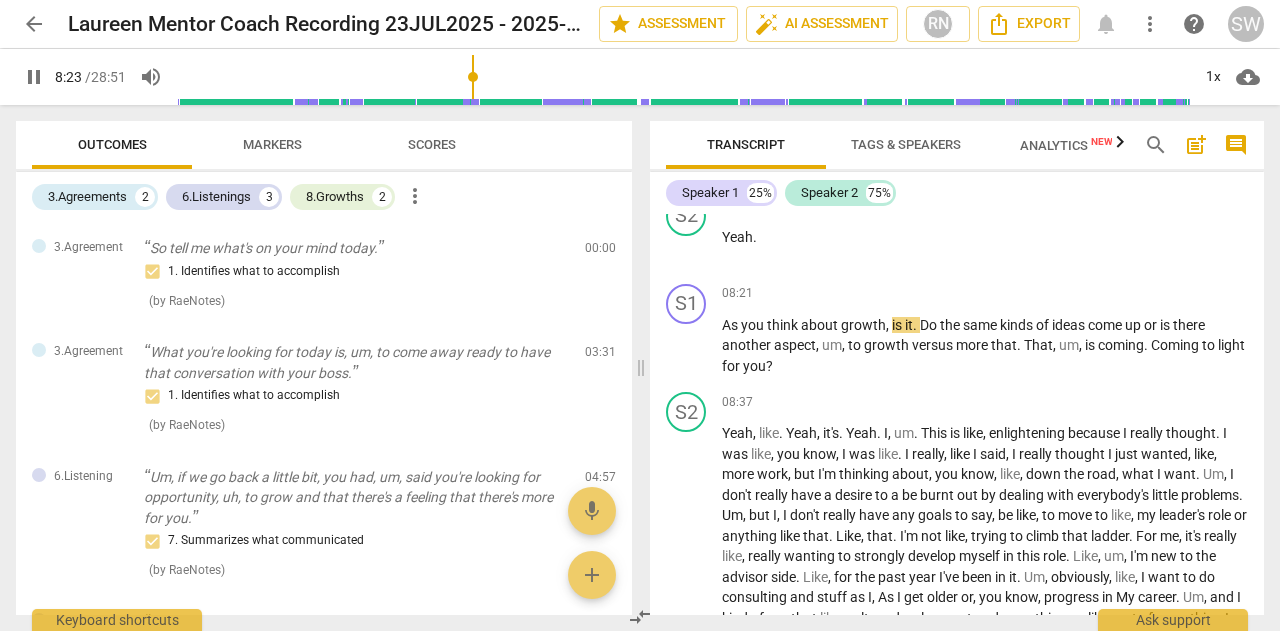 scroll, scrollTop: 2748, scrollLeft: 0, axis: vertical 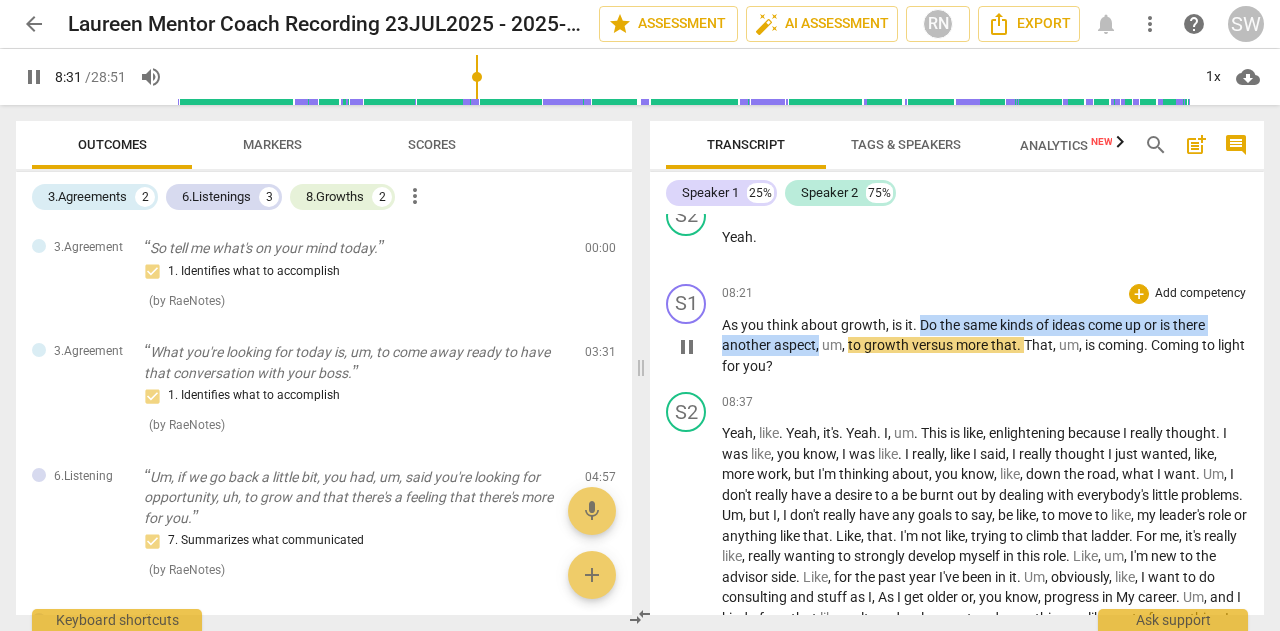 drag, startPoint x: 919, startPoint y: 319, endPoint x: 817, endPoint y: 347, distance: 105.773346 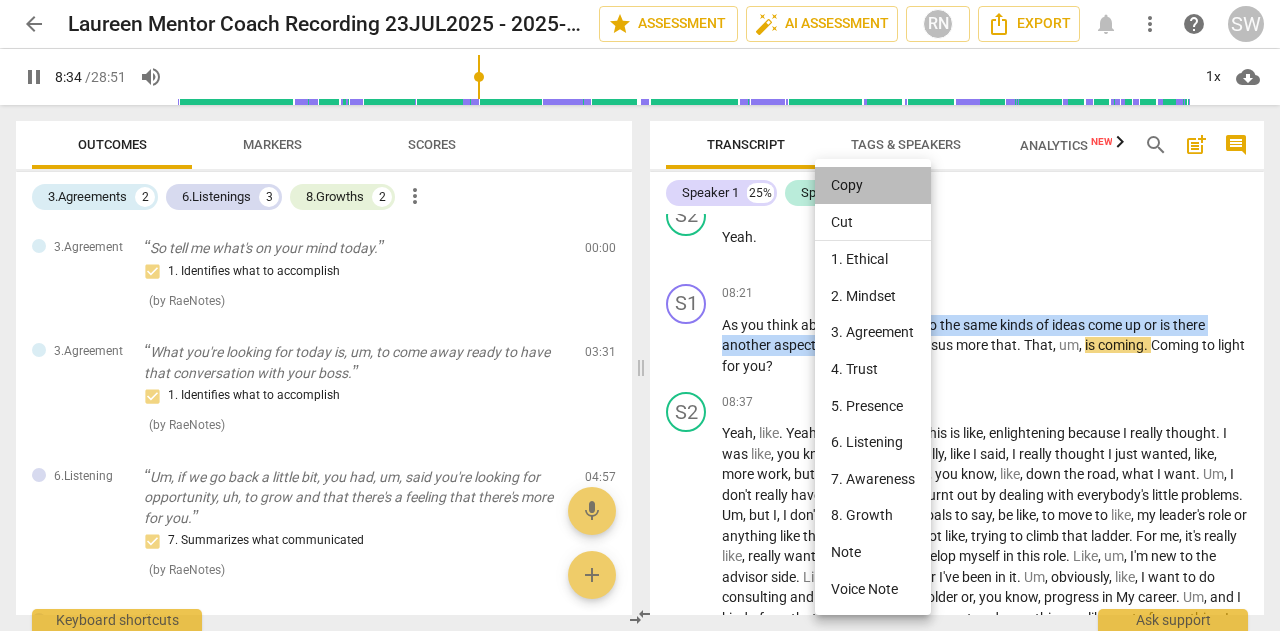 click on "Copy" at bounding box center [873, 185] 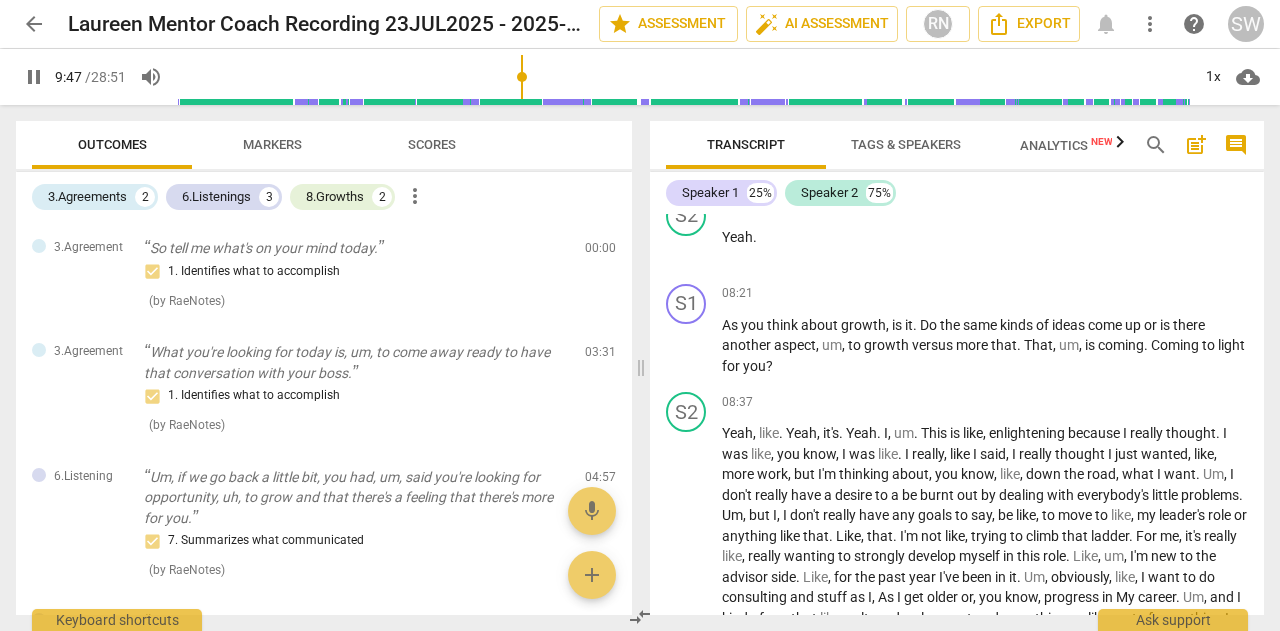 scroll, scrollTop: 2748, scrollLeft: 0, axis: vertical 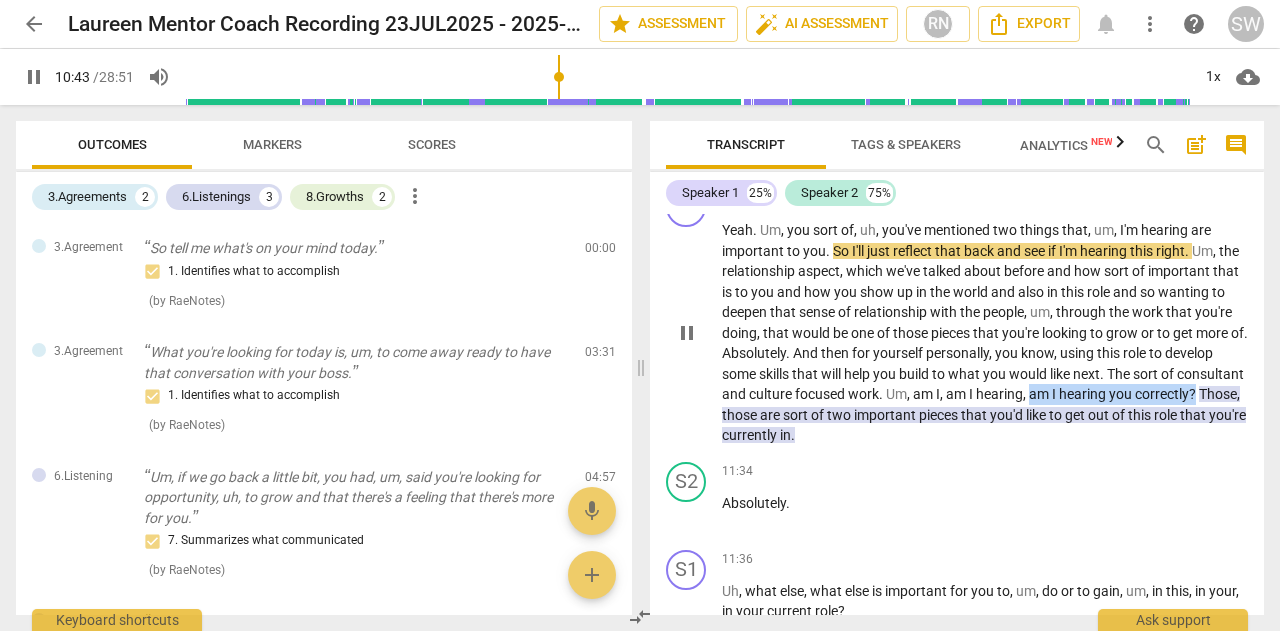 drag, startPoint x: 1101, startPoint y: 411, endPoint x: 782, endPoint y: 431, distance: 319.62634 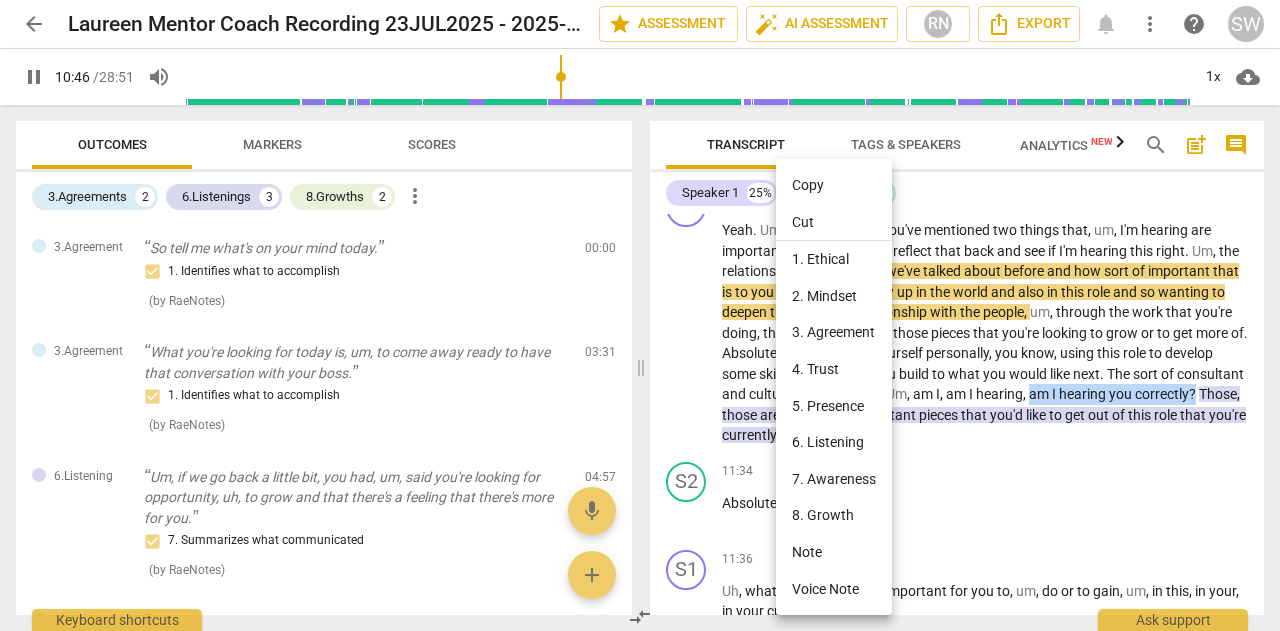click on "Copy" at bounding box center [834, 185] 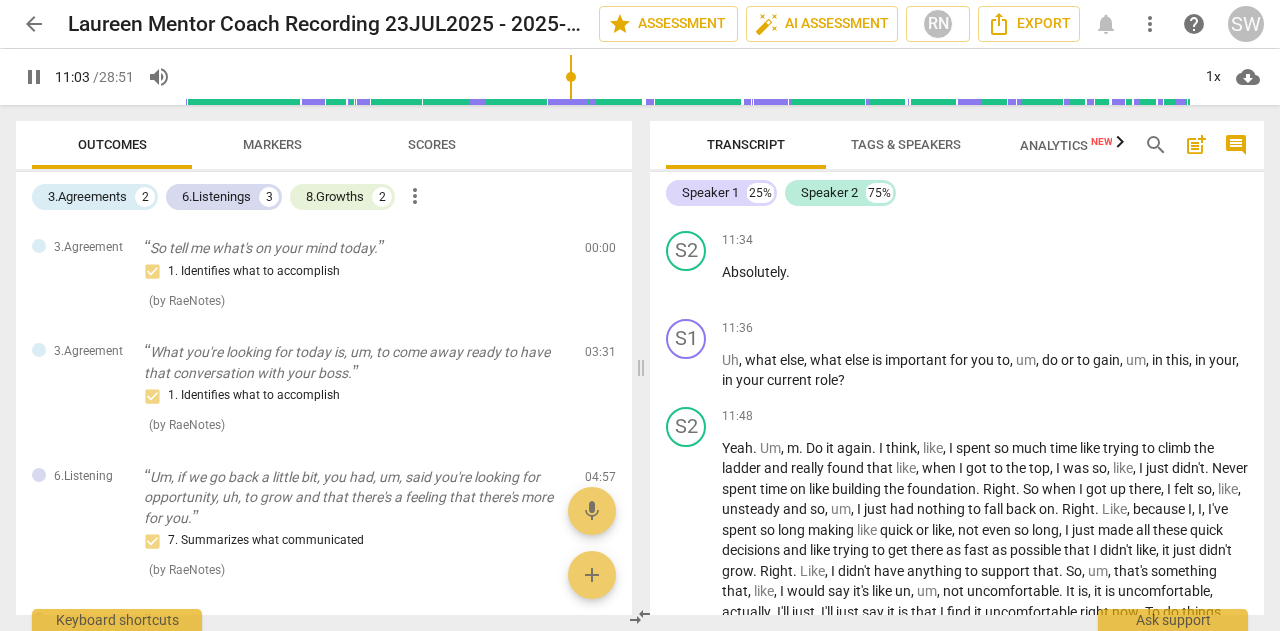 scroll, scrollTop: 3560, scrollLeft: 0, axis: vertical 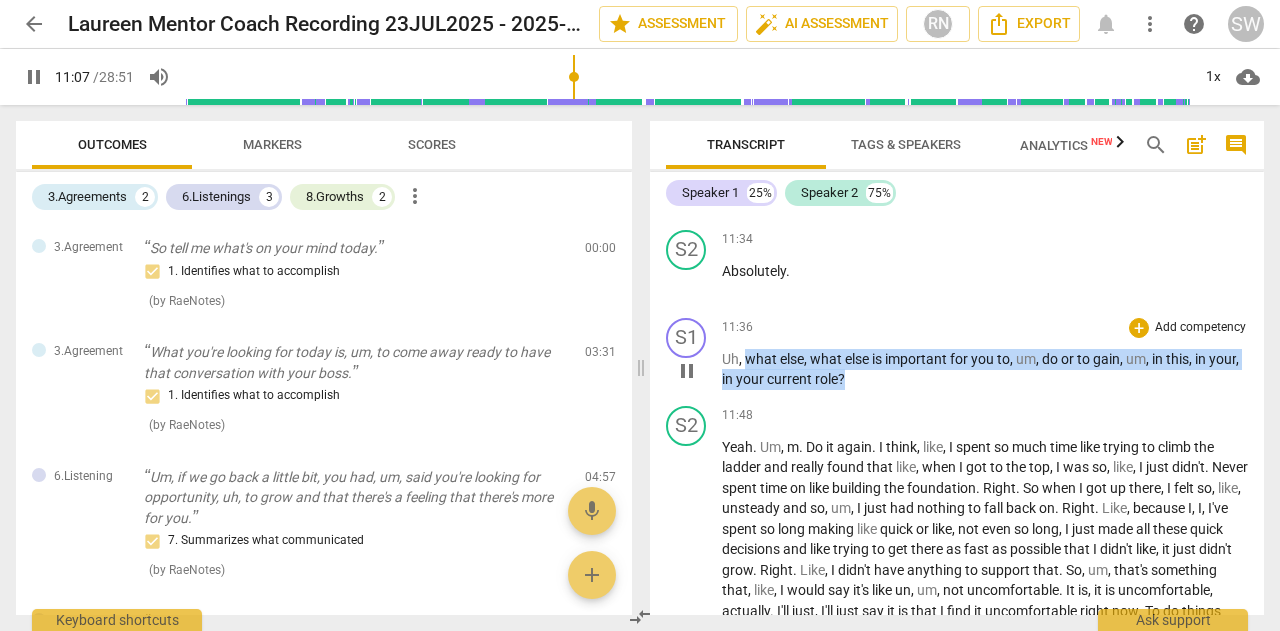 drag, startPoint x: 745, startPoint y: 378, endPoint x: 915, endPoint y: 403, distance: 171.8284 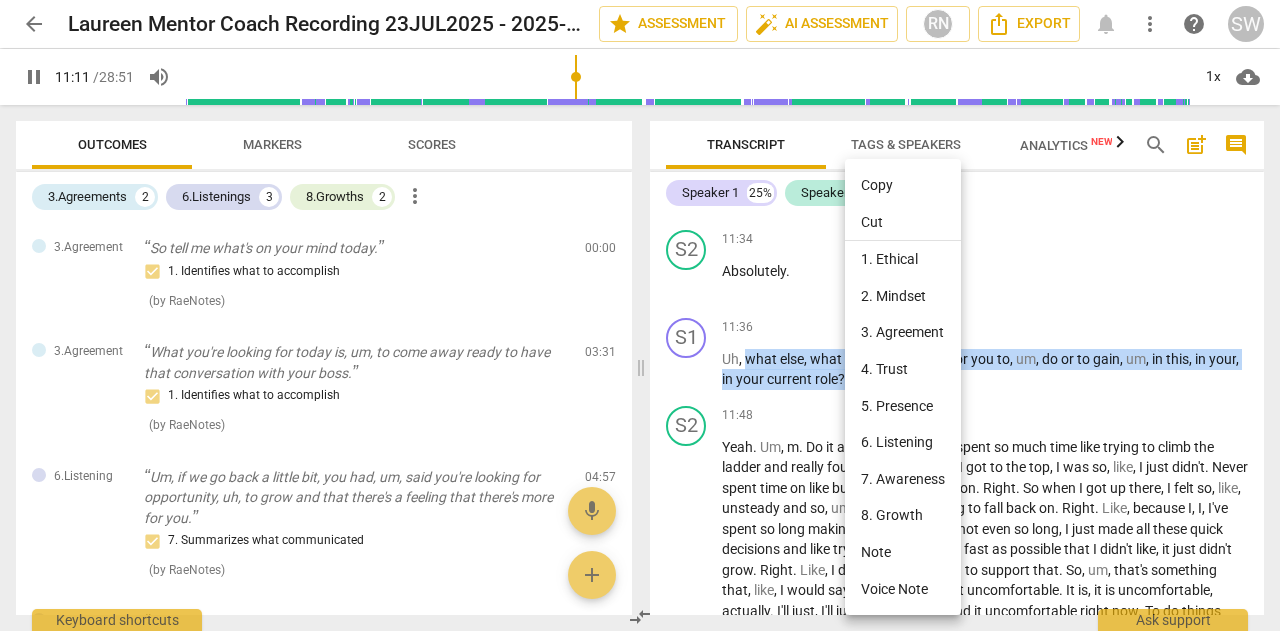 click on "Copy" at bounding box center (903, 185) 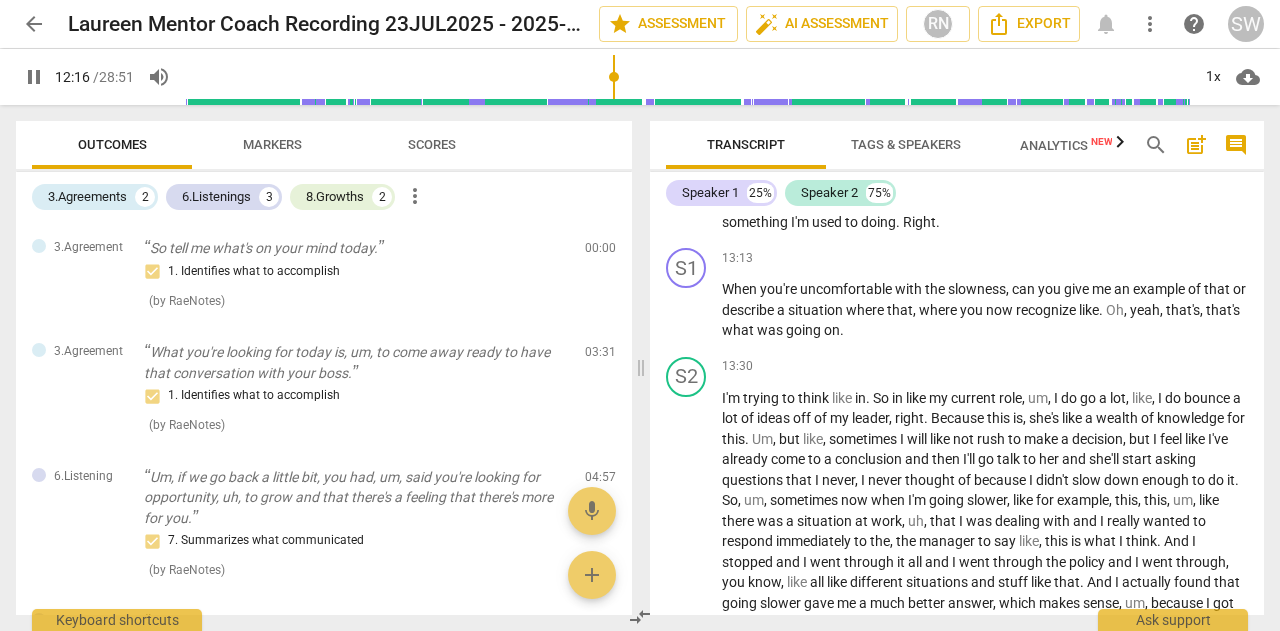 scroll, scrollTop: 3973, scrollLeft: 0, axis: vertical 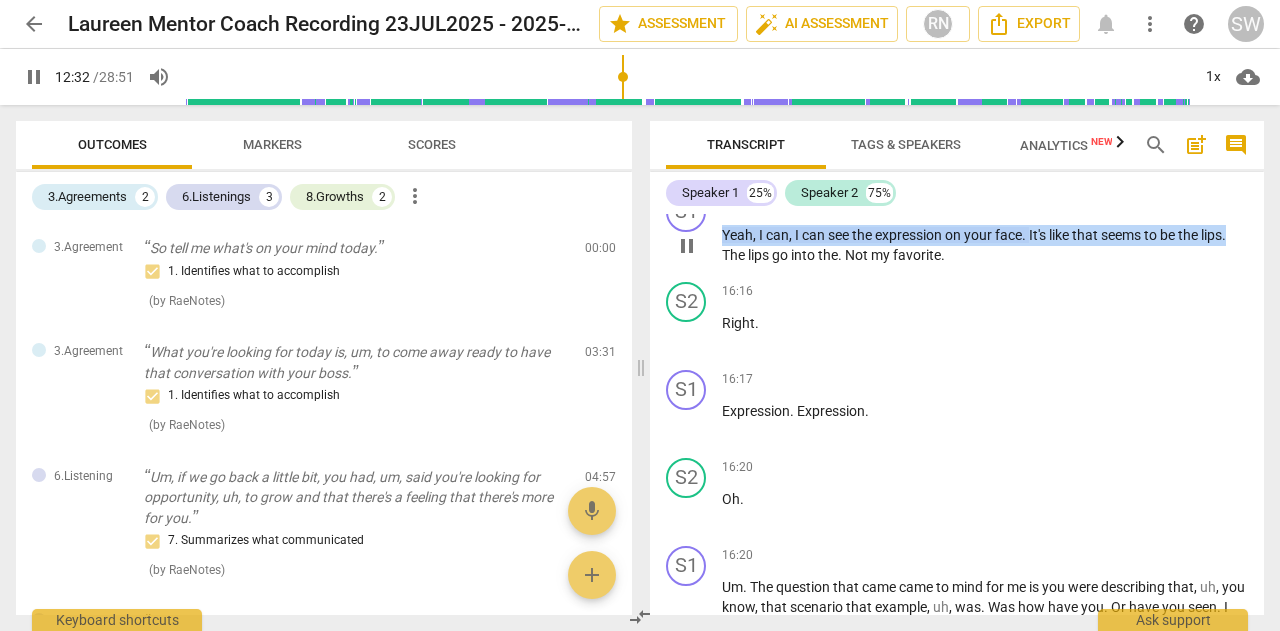 drag, startPoint x: 724, startPoint y: 255, endPoint x: 1237, endPoint y: 257, distance: 513.0039 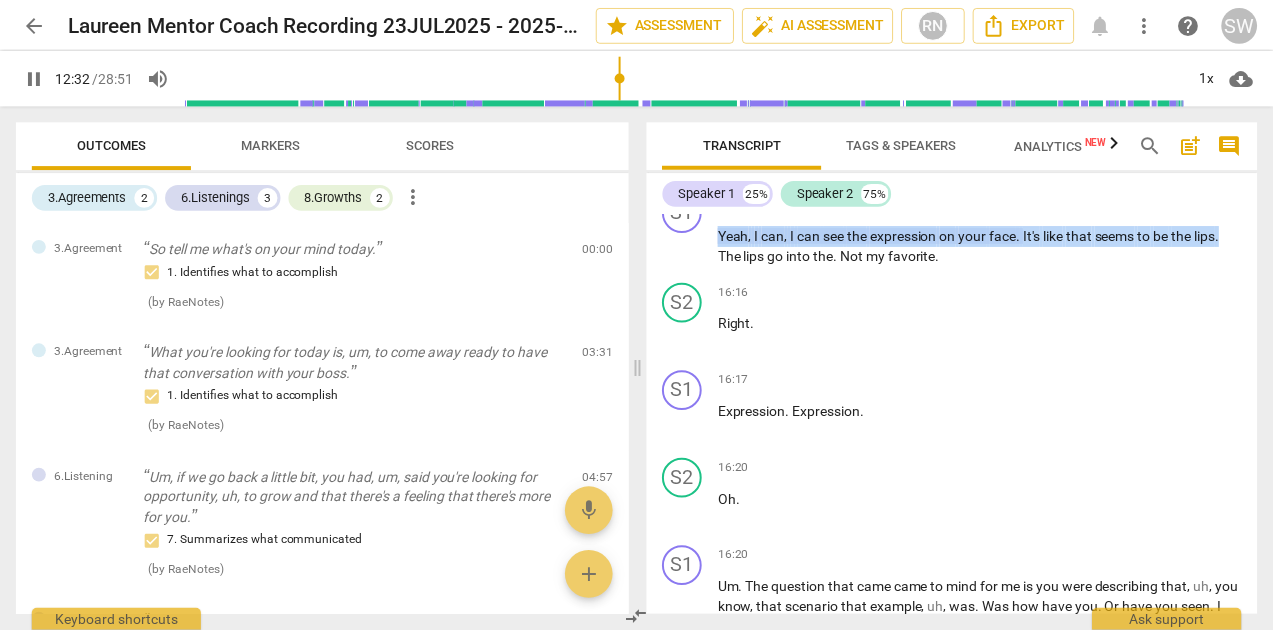 scroll, scrollTop: 3907, scrollLeft: 0, axis: vertical 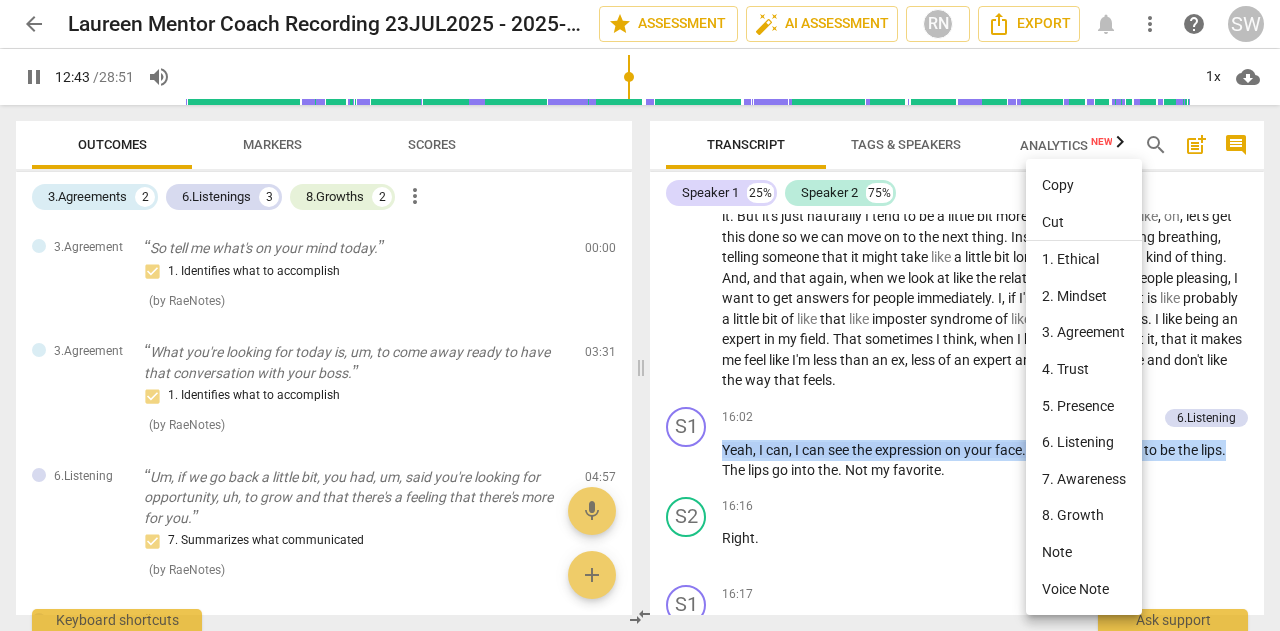 click on "Copy" at bounding box center [1084, 185] 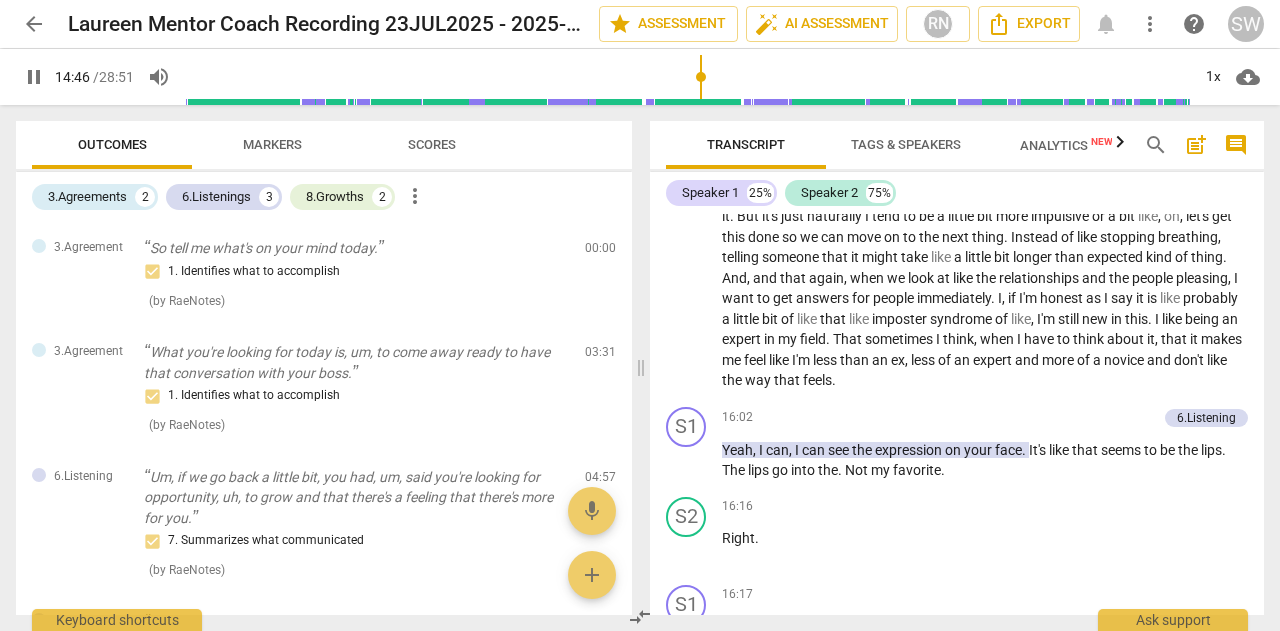 scroll, scrollTop: 4370, scrollLeft: 0, axis: vertical 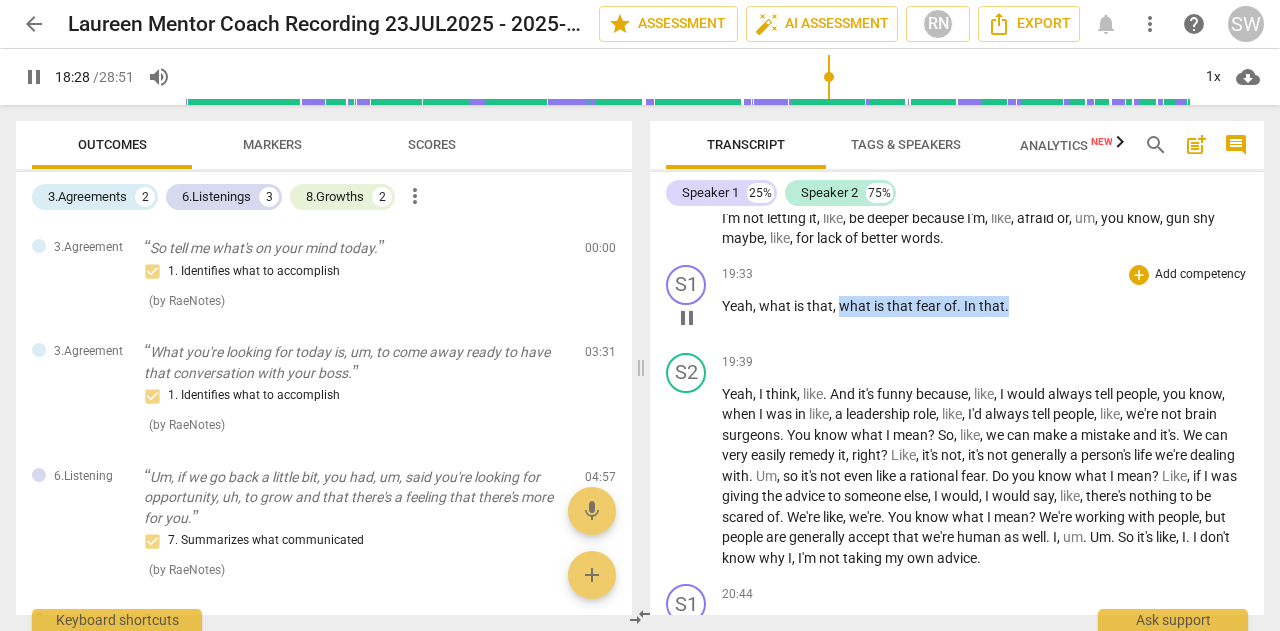 drag, startPoint x: 837, startPoint y: 327, endPoint x: 1015, endPoint y: 331, distance: 178.04494 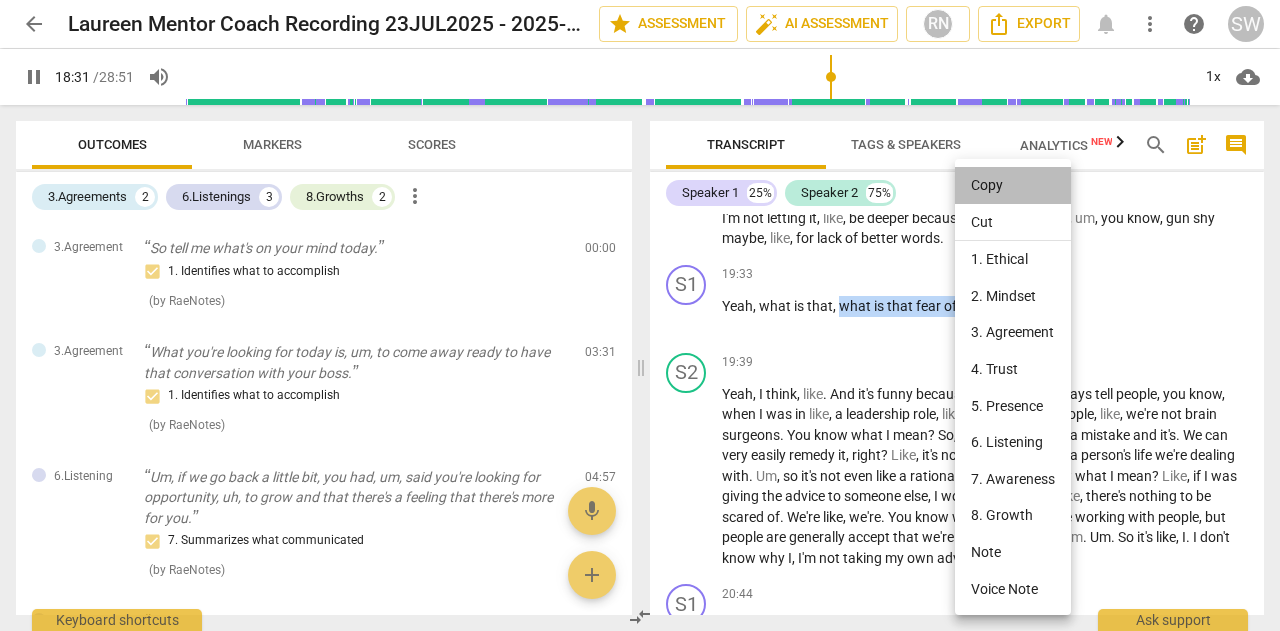 click on "Copy" at bounding box center [1013, 185] 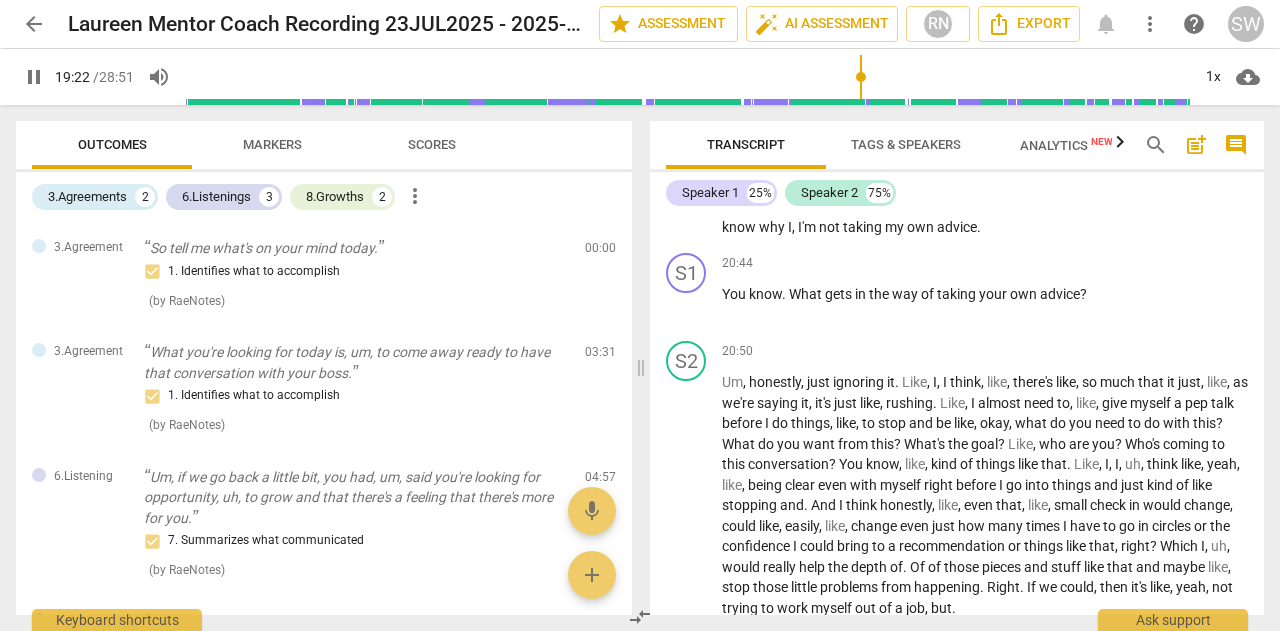 scroll, scrollTop: 6192, scrollLeft: 0, axis: vertical 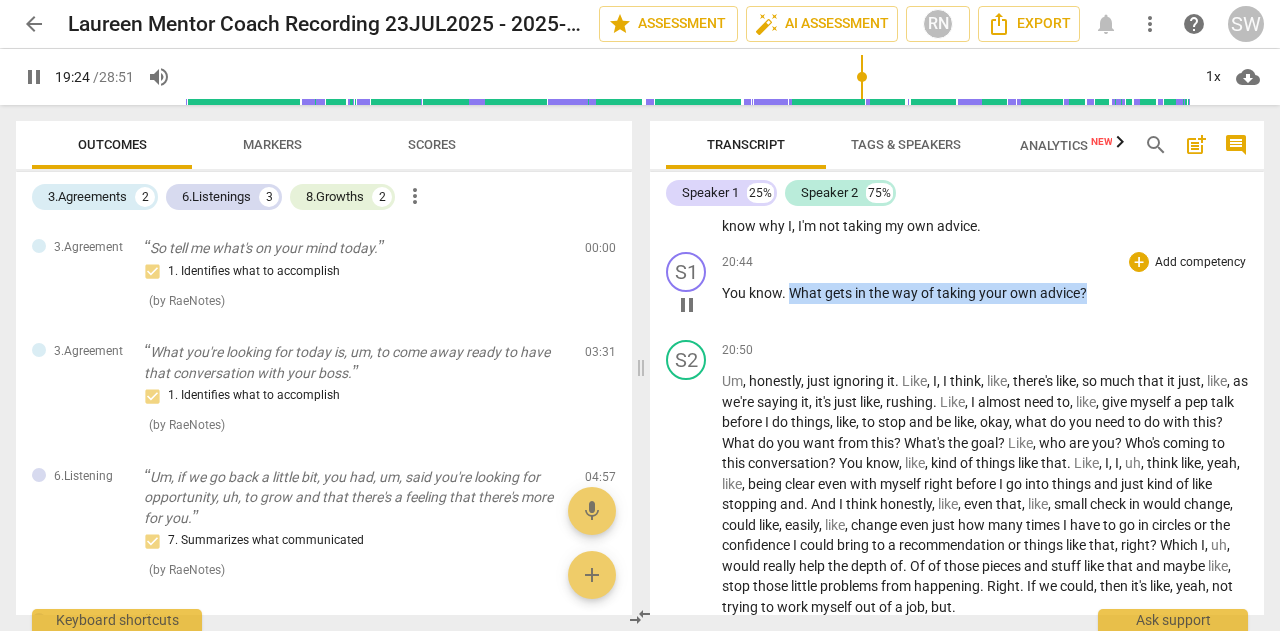 drag, startPoint x: 789, startPoint y: 310, endPoint x: 1112, endPoint y: 306, distance: 323.02478 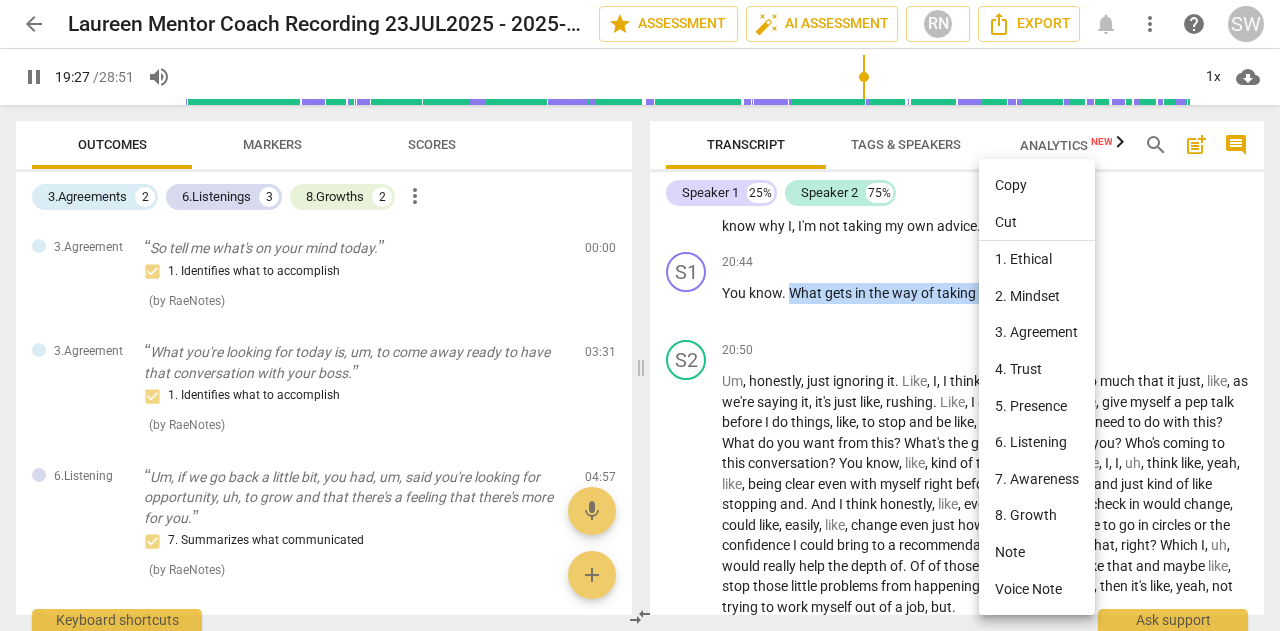 click on "Copy" at bounding box center [1037, 185] 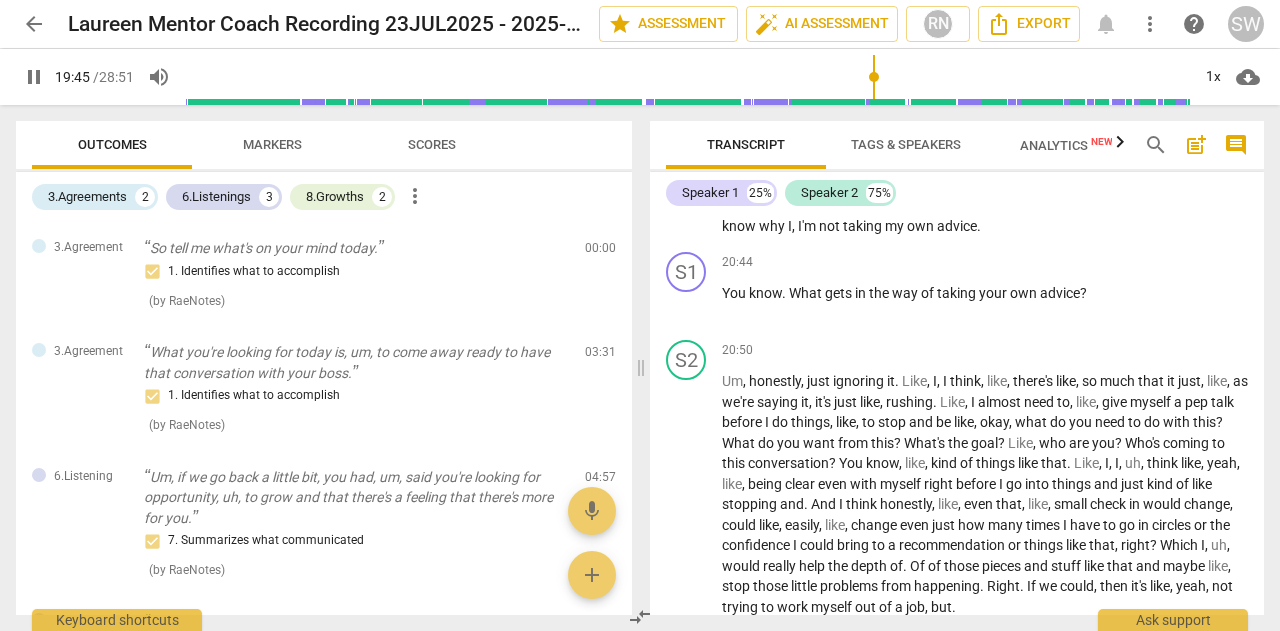 scroll, scrollTop: 5963, scrollLeft: 0, axis: vertical 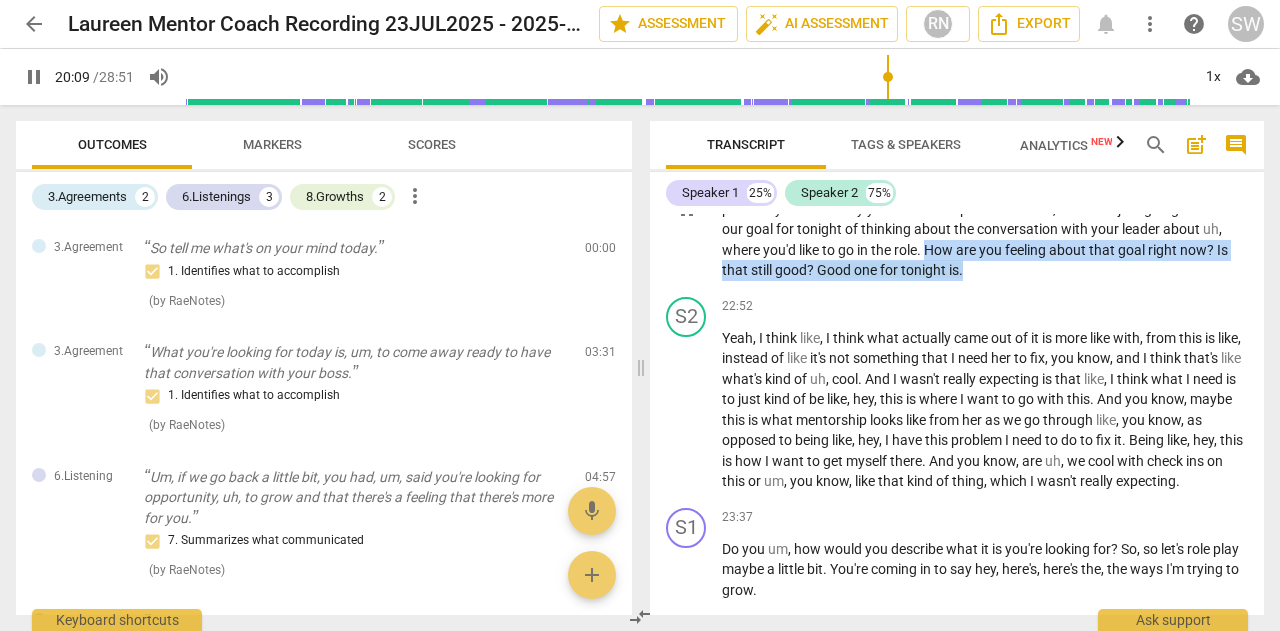 drag, startPoint x: 928, startPoint y: 266, endPoint x: 993, endPoint y: 295, distance: 71.17584 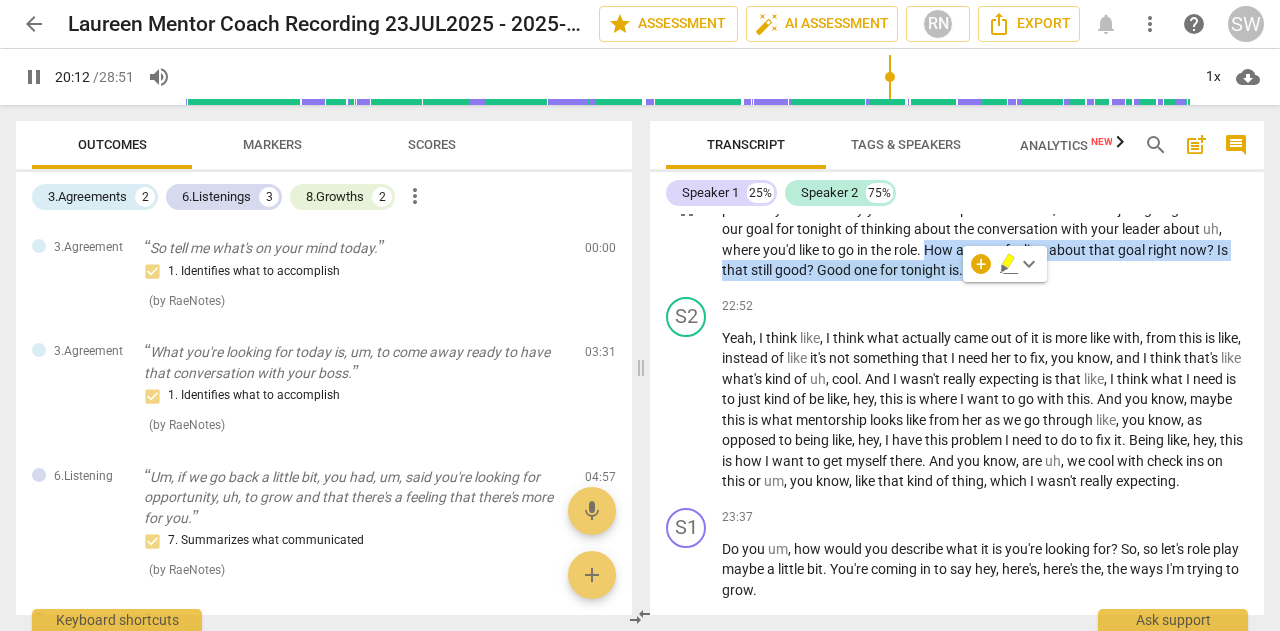 click on "tonight" at bounding box center (925, 270) 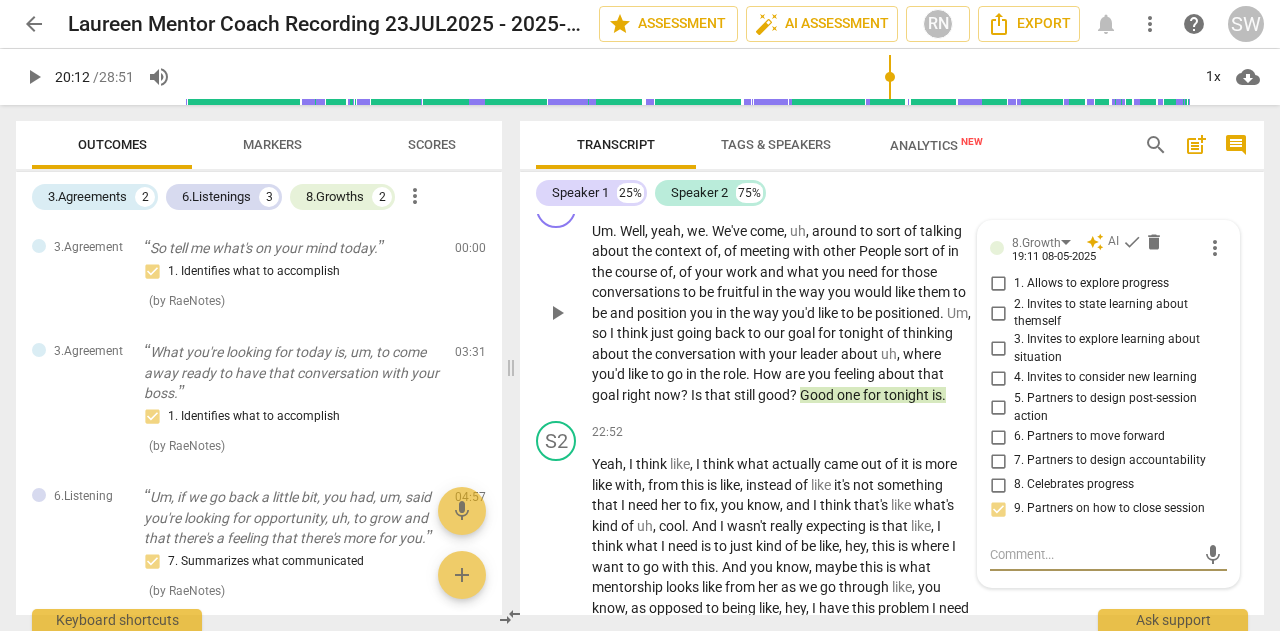 scroll, scrollTop: 8062, scrollLeft: 0, axis: vertical 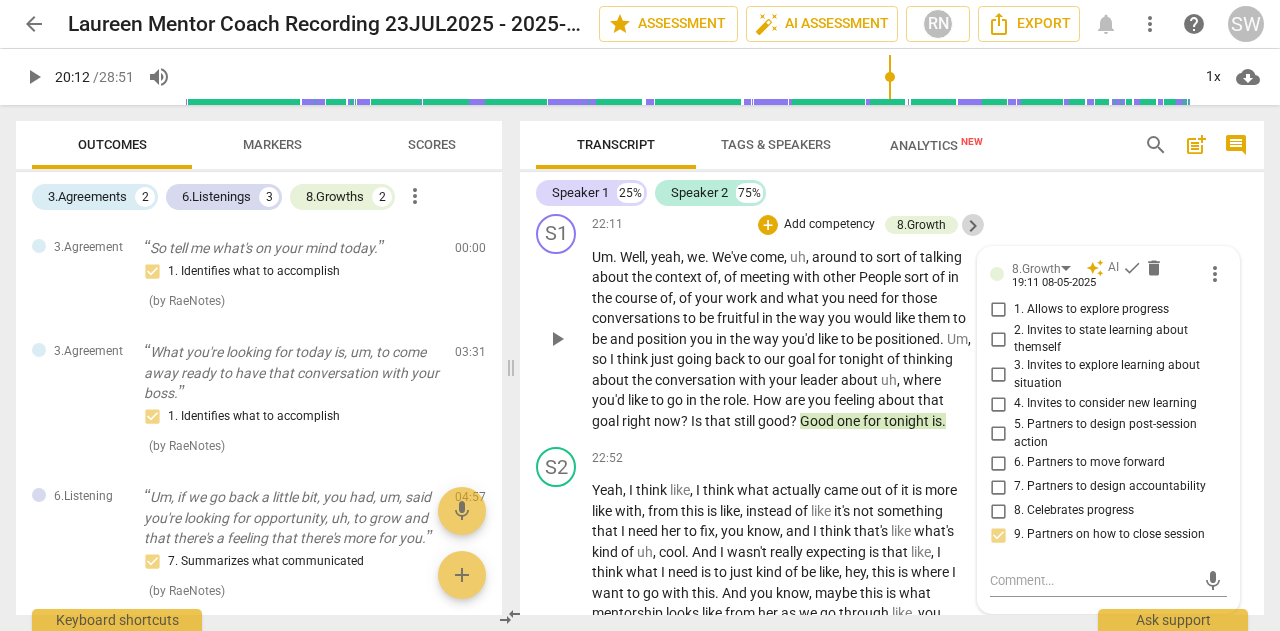 click on "keyboard_arrow_right" at bounding box center [973, 226] 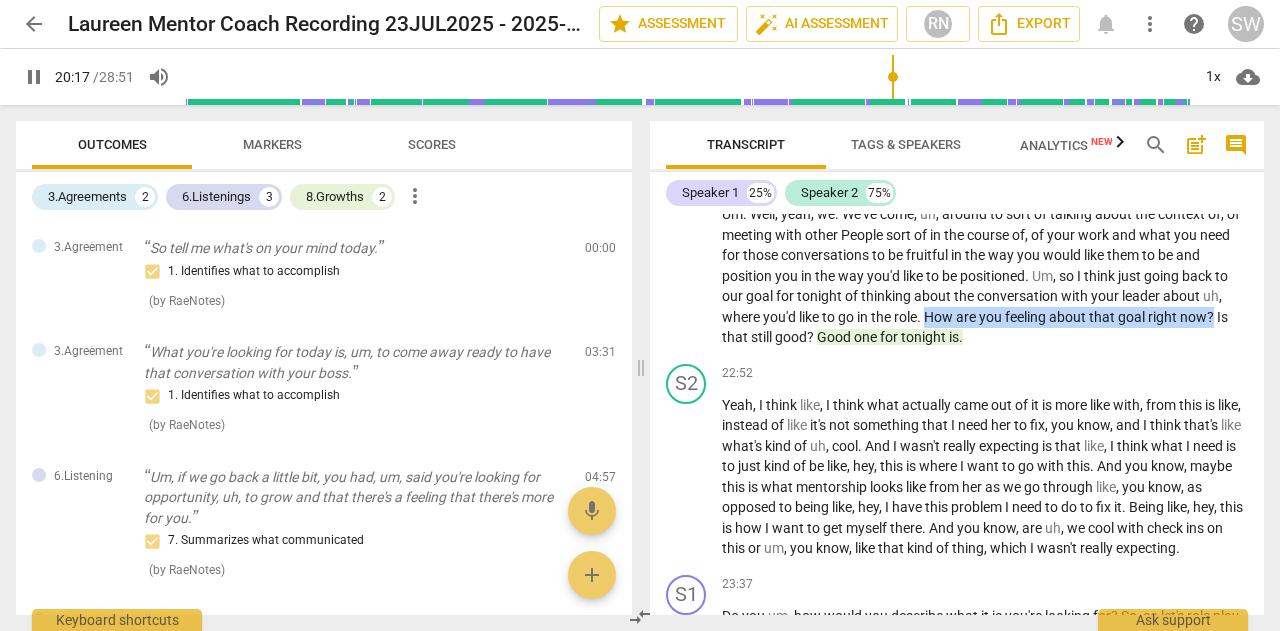 drag, startPoint x: 928, startPoint y: 335, endPoint x: 1216, endPoint y: 335, distance: 288 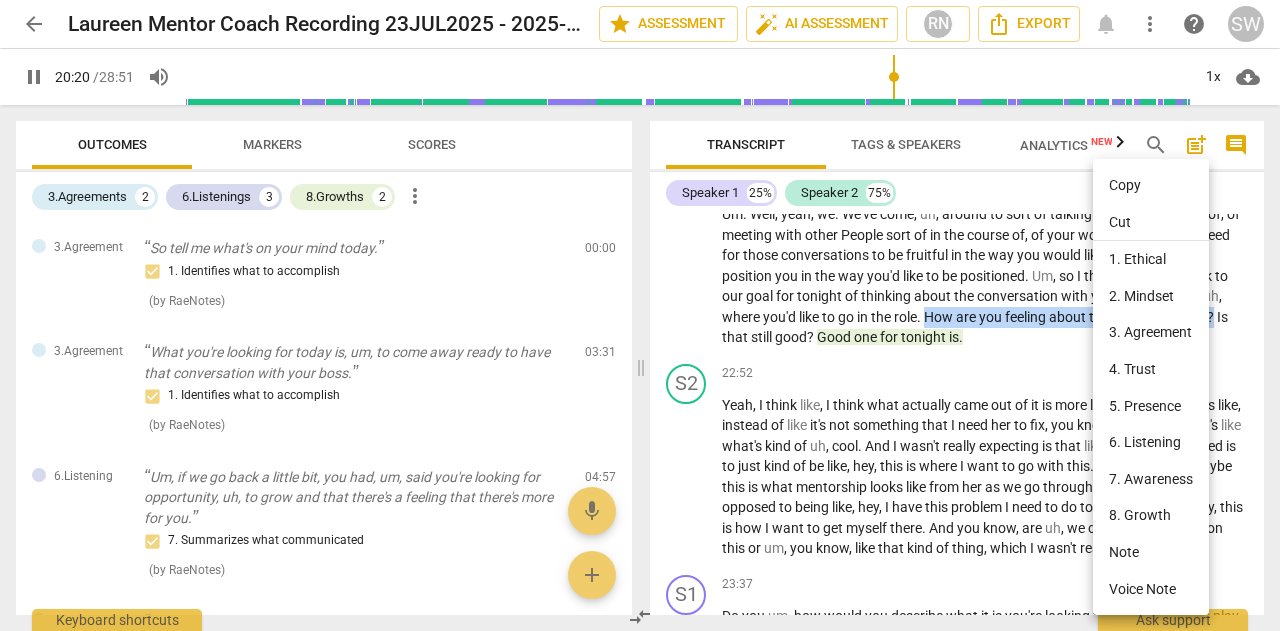 click on "Copy" at bounding box center [1151, 185] 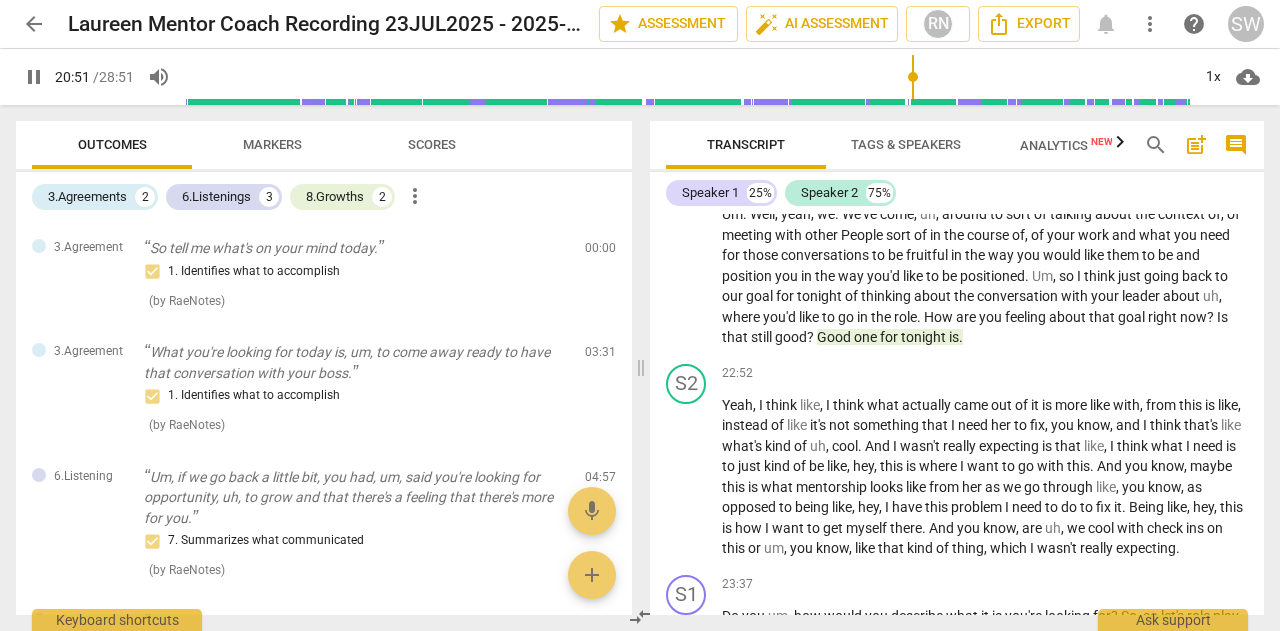 scroll, scrollTop: 6154, scrollLeft: 0, axis: vertical 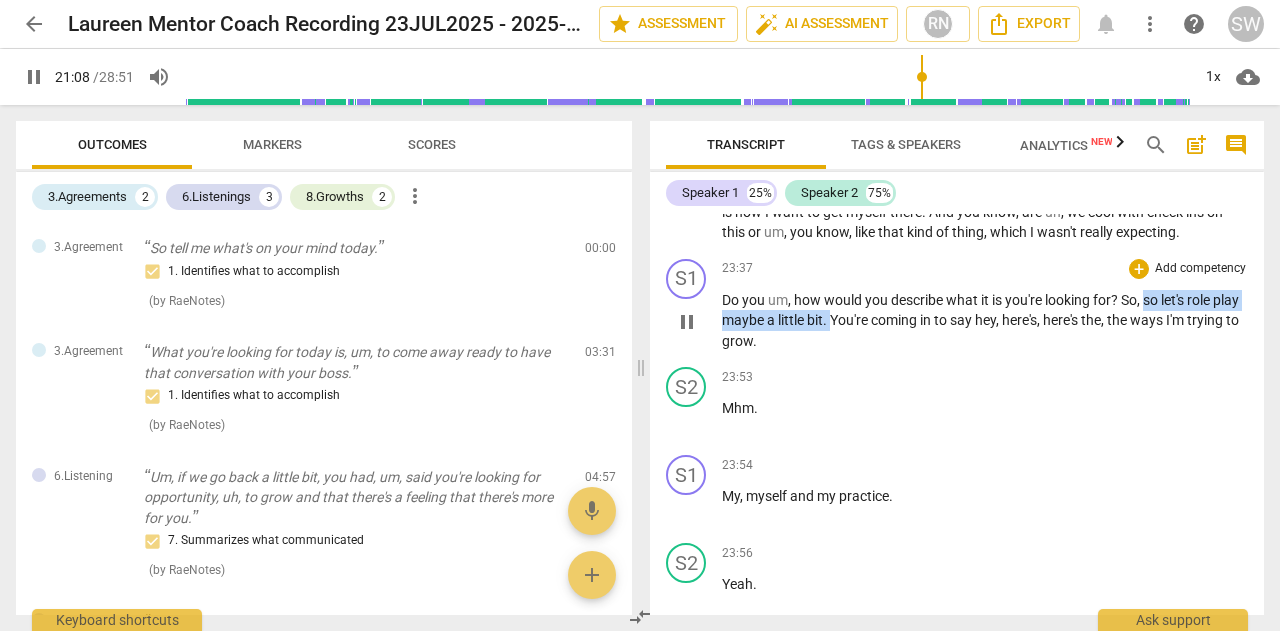 drag, startPoint x: 1146, startPoint y: 341, endPoint x: 861, endPoint y: 361, distance: 285.7009 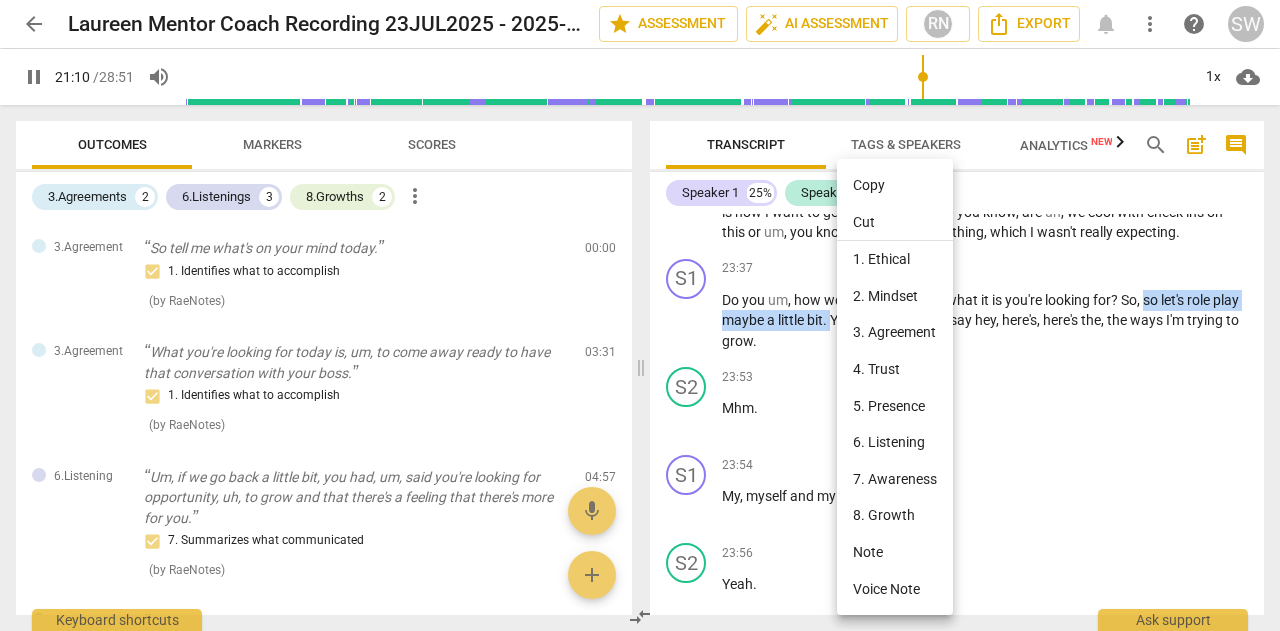 scroll, scrollTop: 6432, scrollLeft: 0, axis: vertical 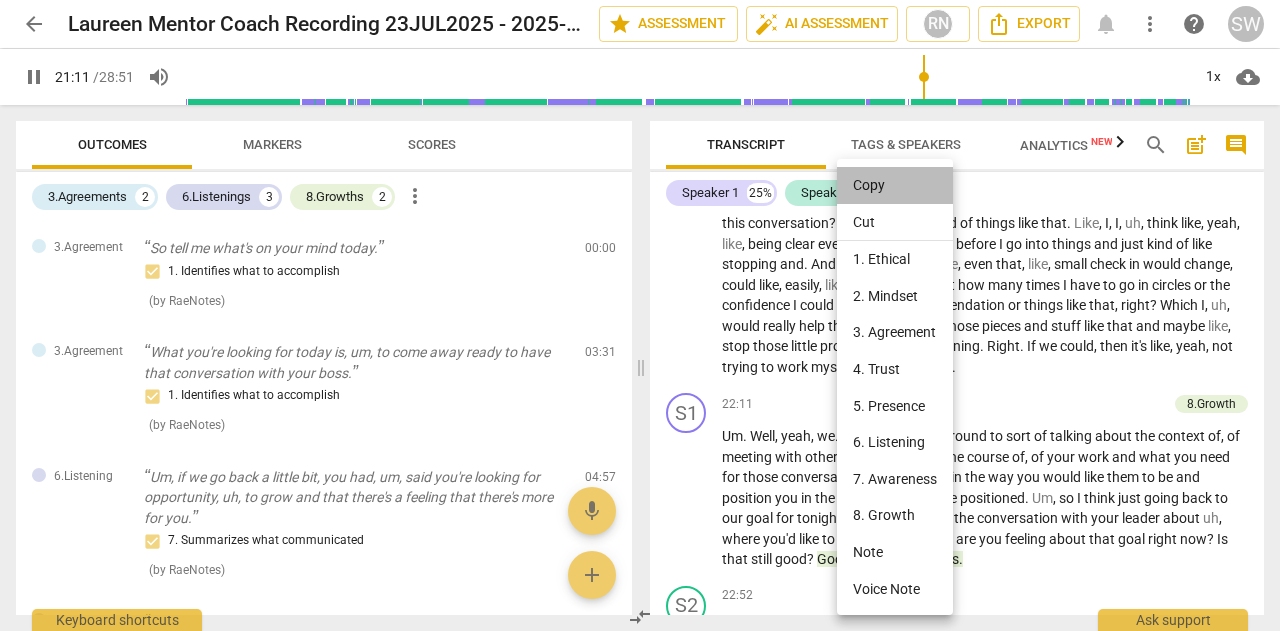 click on "Copy" at bounding box center (895, 185) 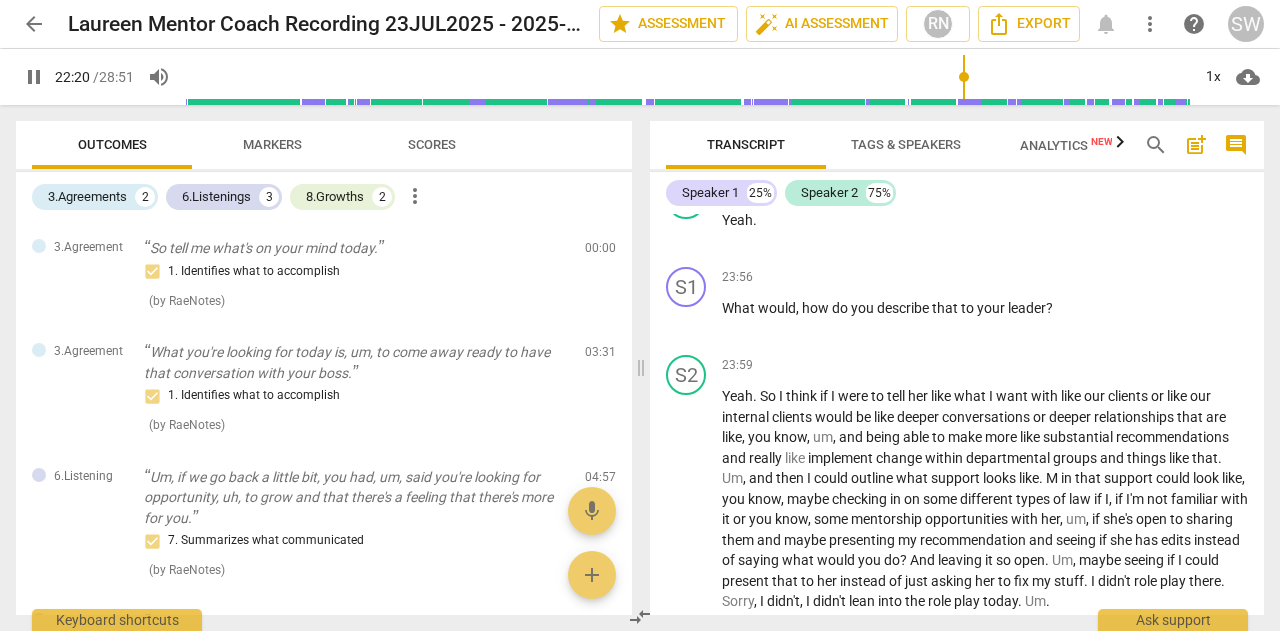 scroll, scrollTop: 7367, scrollLeft: 0, axis: vertical 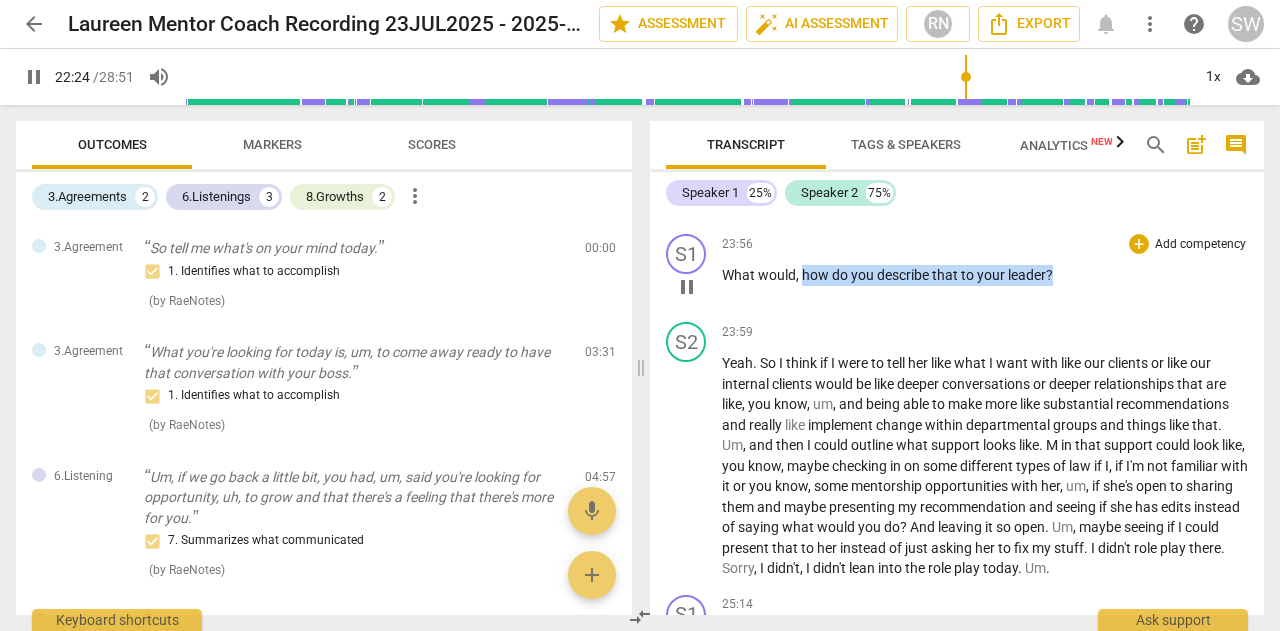 drag, startPoint x: 803, startPoint y: 315, endPoint x: 1078, endPoint y: 321, distance: 275.06546 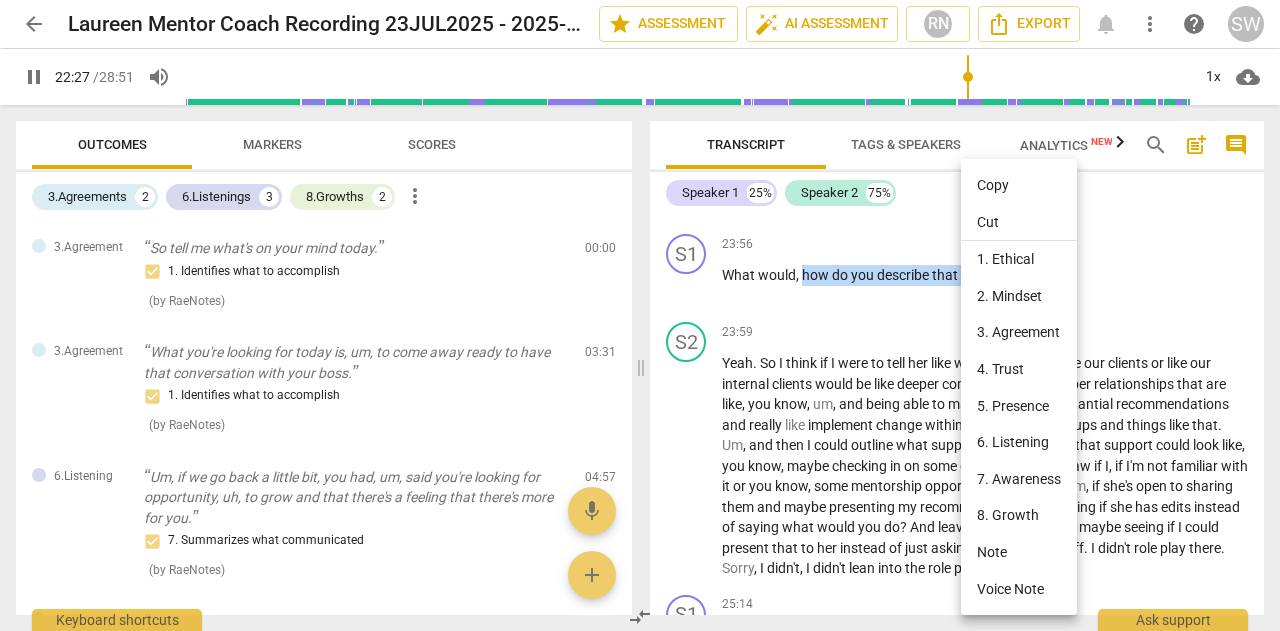 click on "Copy" at bounding box center (1019, 185) 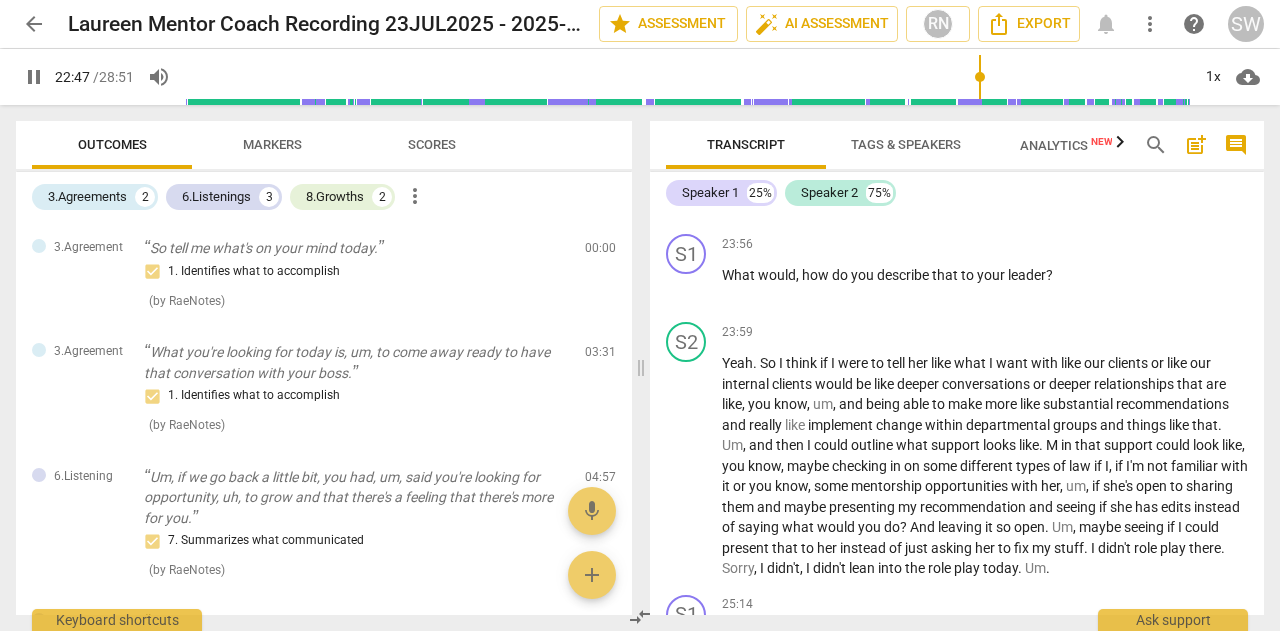 scroll, scrollTop: 6686, scrollLeft: 0, axis: vertical 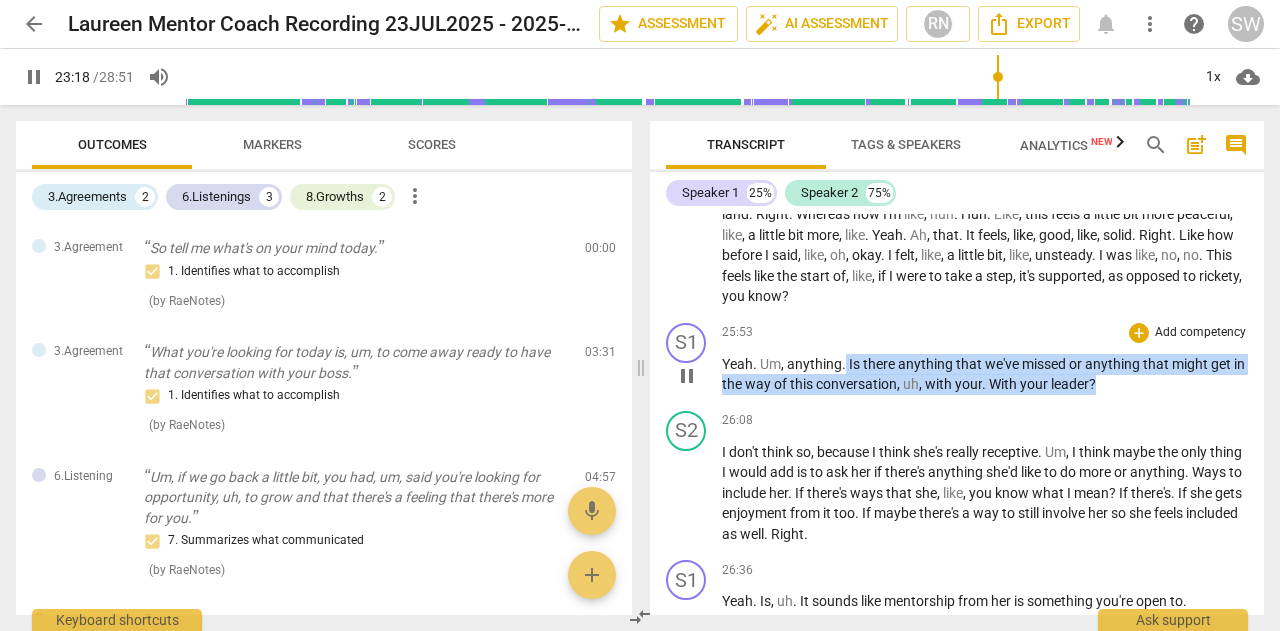 drag, startPoint x: 845, startPoint y: 400, endPoint x: 1142, endPoint y: 435, distance: 299.05518 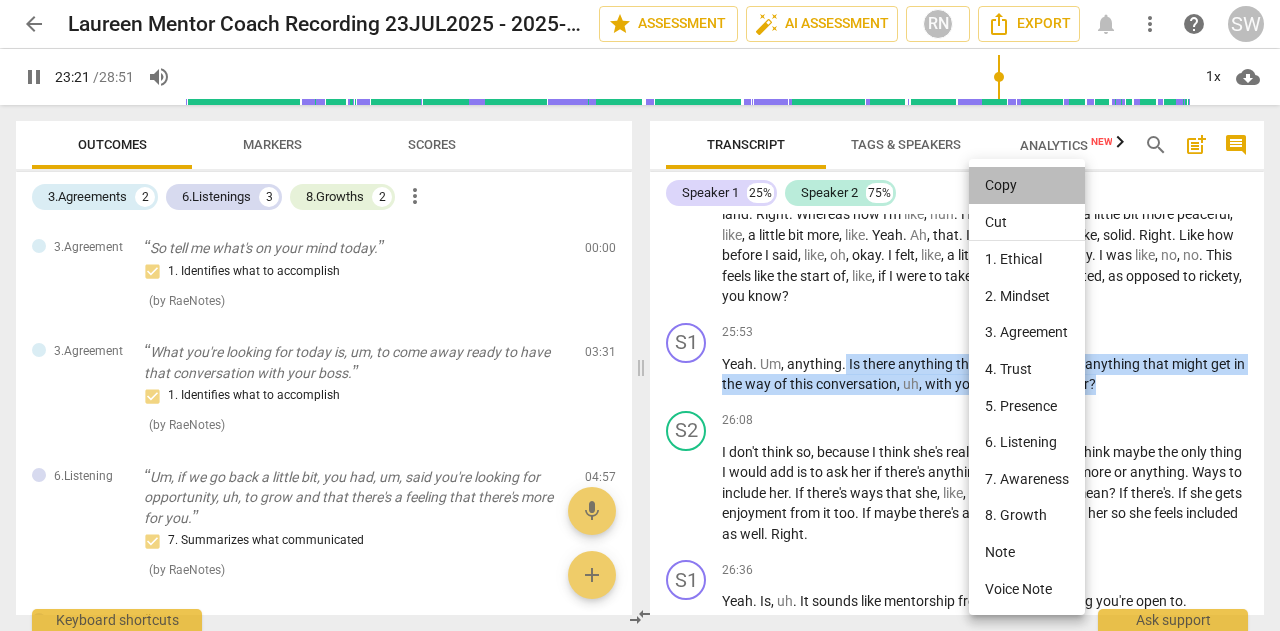 click on "Copy" at bounding box center [1027, 185] 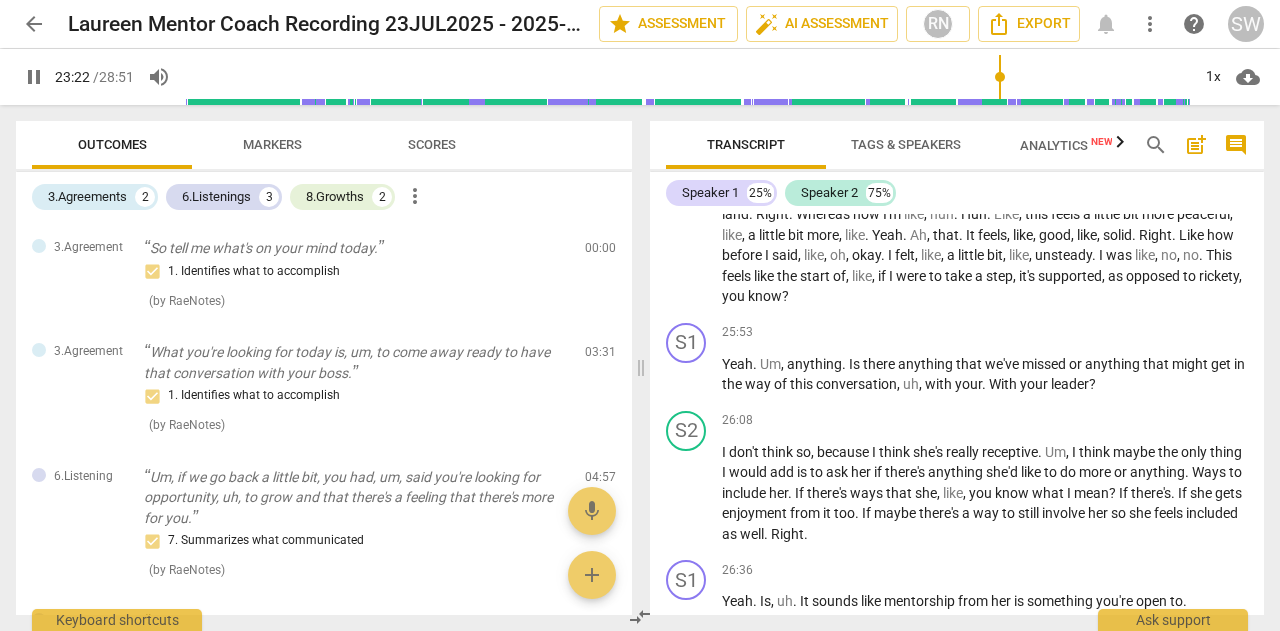 scroll, scrollTop: 6958, scrollLeft: 0, axis: vertical 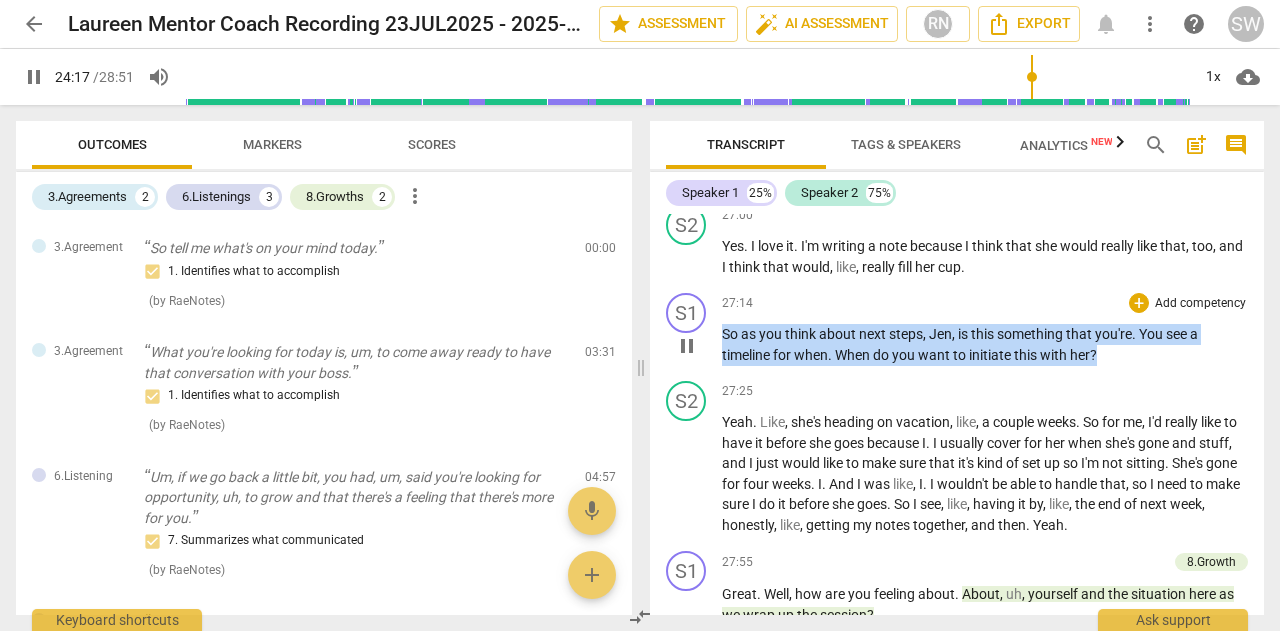 drag, startPoint x: 722, startPoint y: 375, endPoint x: 1111, endPoint y: 395, distance: 389.5138 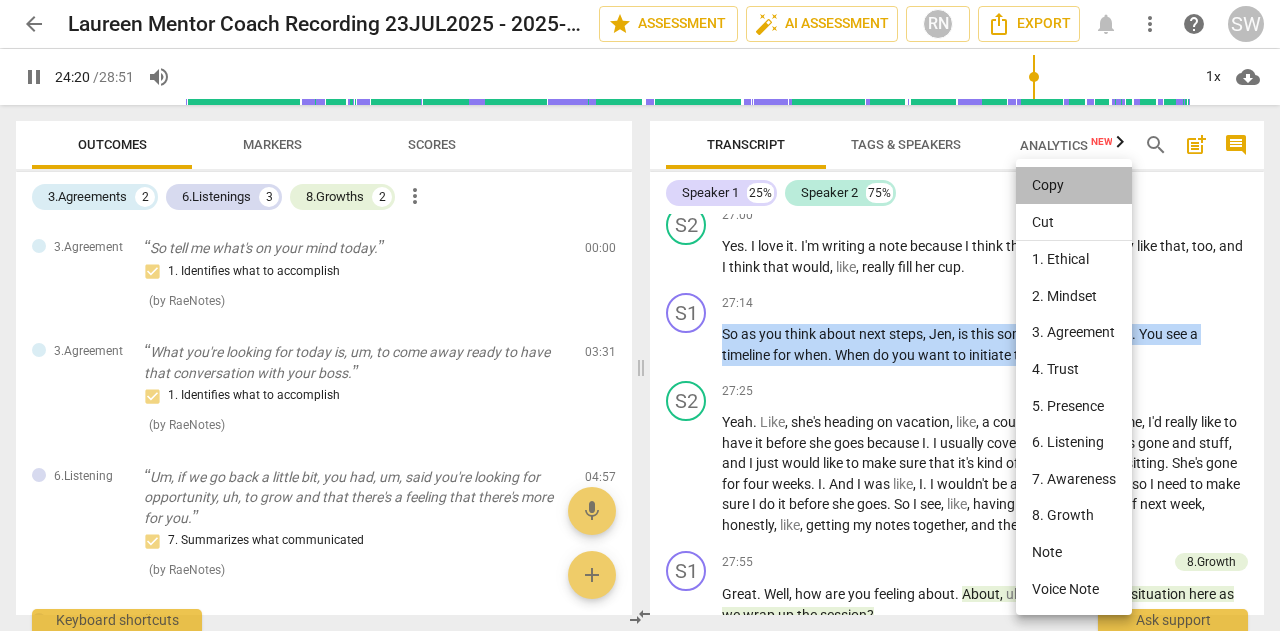 click on "Copy" at bounding box center [1074, 185] 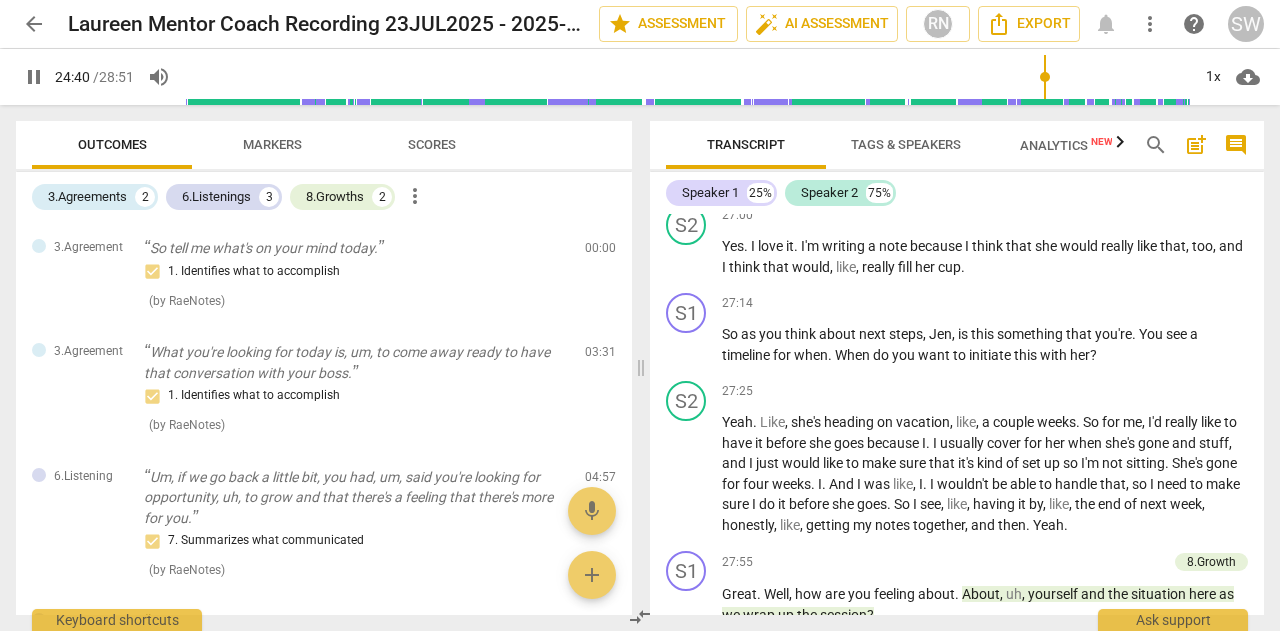 scroll, scrollTop: 7589, scrollLeft: 0, axis: vertical 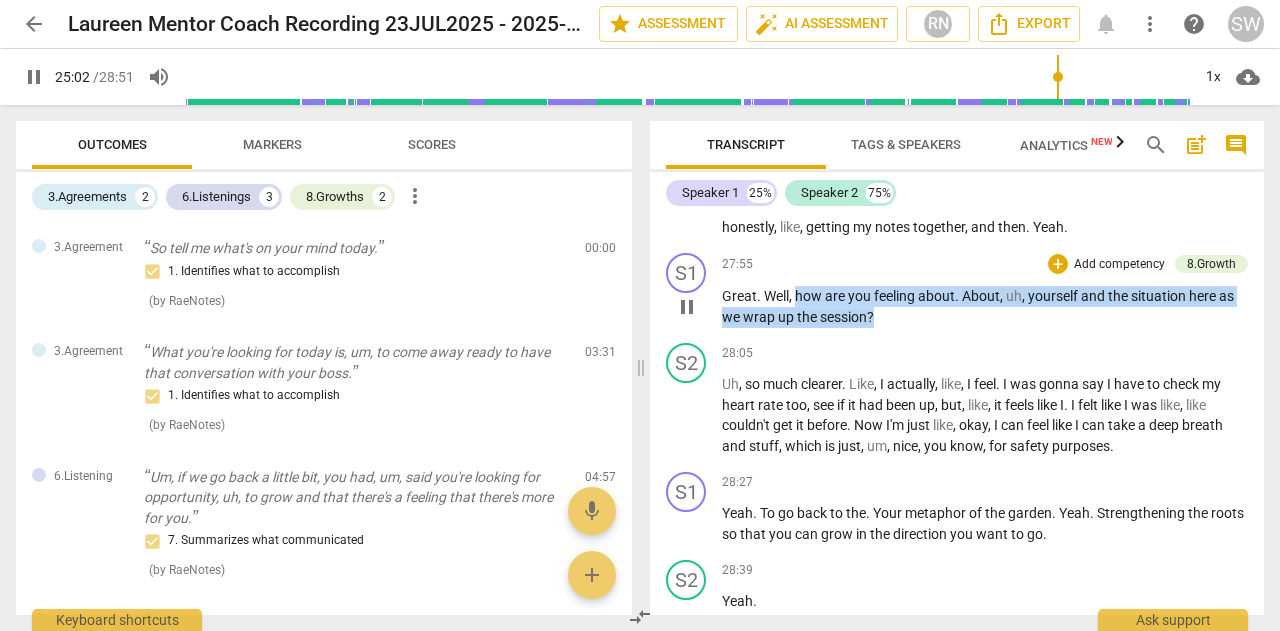 drag, startPoint x: 794, startPoint y: 336, endPoint x: 902, endPoint y: 359, distance: 110.42192 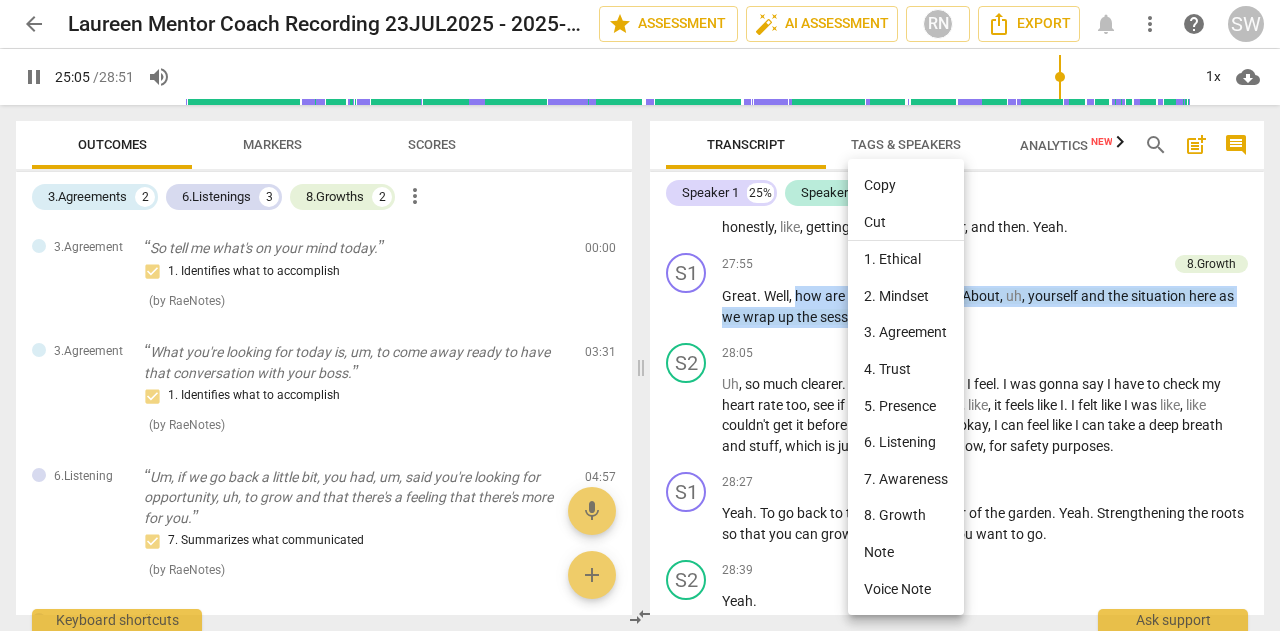 click on "Copy" at bounding box center [906, 185] 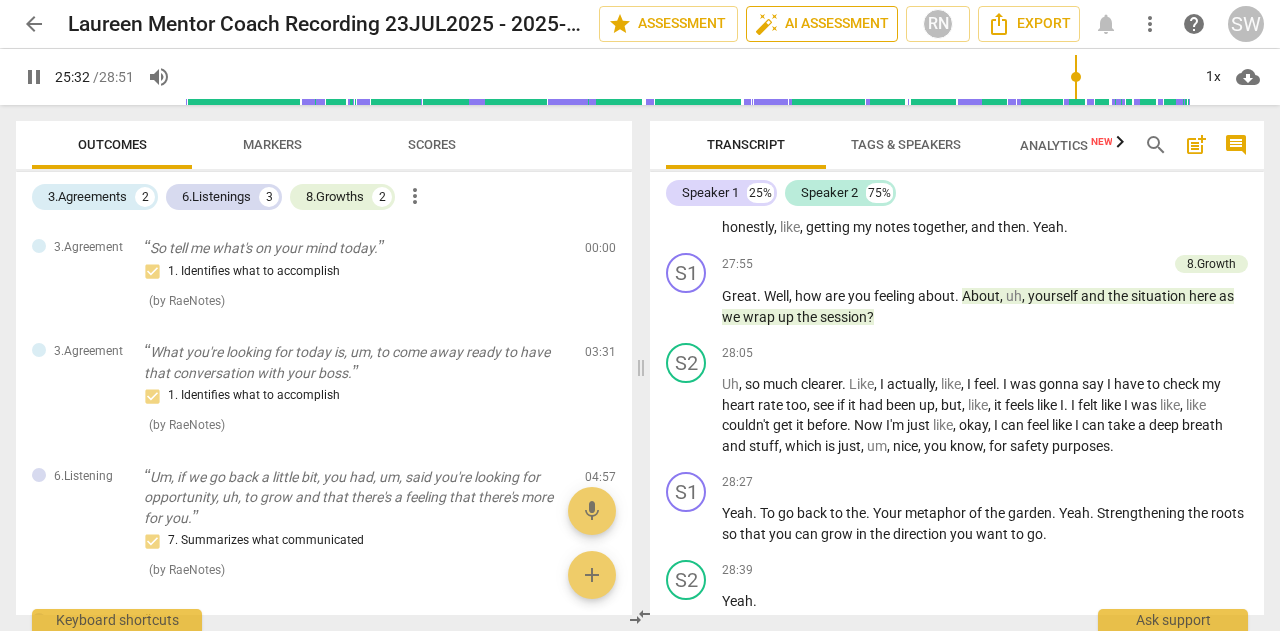 scroll, scrollTop: 7753, scrollLeft: 0, axis: vertical 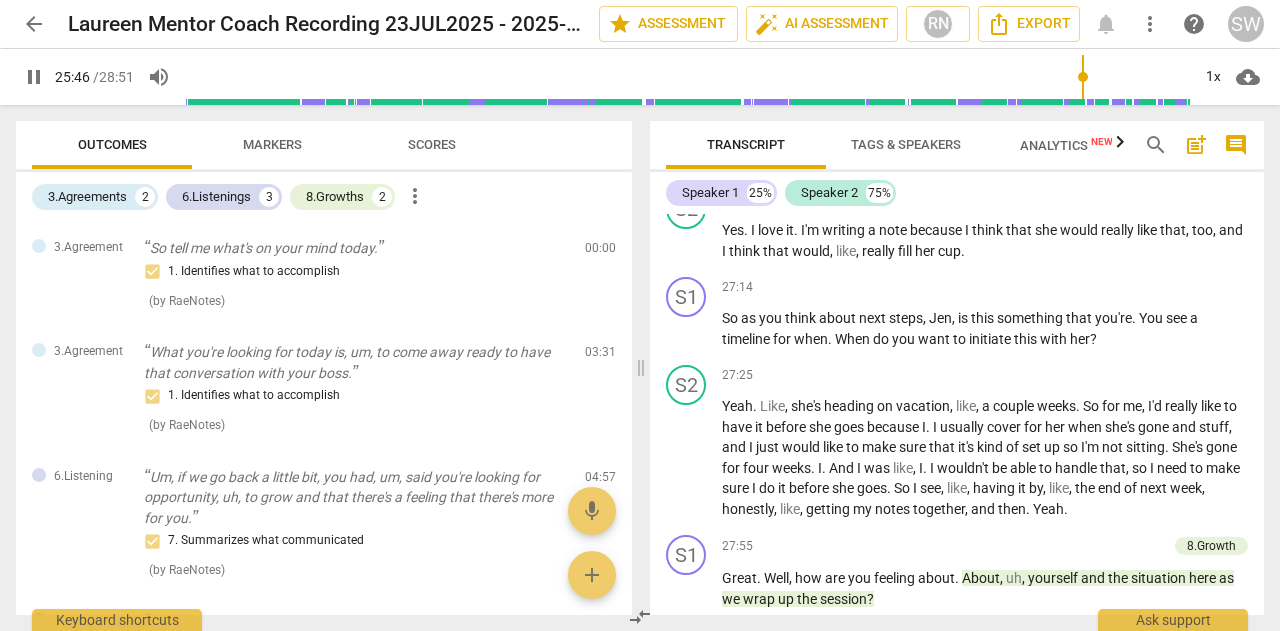 click on "Transcript Tags & Speakers Analytics New search post_add comment Speaker 1 25% Speaker 2 75% S1 play_arrow pause 00:00 + Add competency 3.Agreement keyboard_arrow_right So tell me what's on your mind today . 3.Agreement auto_awesome AI check delete 19:11 08-05-2025 1. Identifies what to accomplish S2 play_arrow pause 00:04 + Add competency keyboard_arrow_right Uh , yeah . Okay . Um , so , just trying to think of how to word it . Yeah . So I think some things we've , like , talked about before . So , like , I work in hr . Um , you know , sometimes I've struggled with , like , do I want more ? What does that look like ? What ? You know , like , past has been . I find , like , right now I'm in , like , this really weird , like , spot with work . Um , kind of , like , looking for more , but trying to . Sorry , I'm , like , all over" at bounding box center [961, 368] 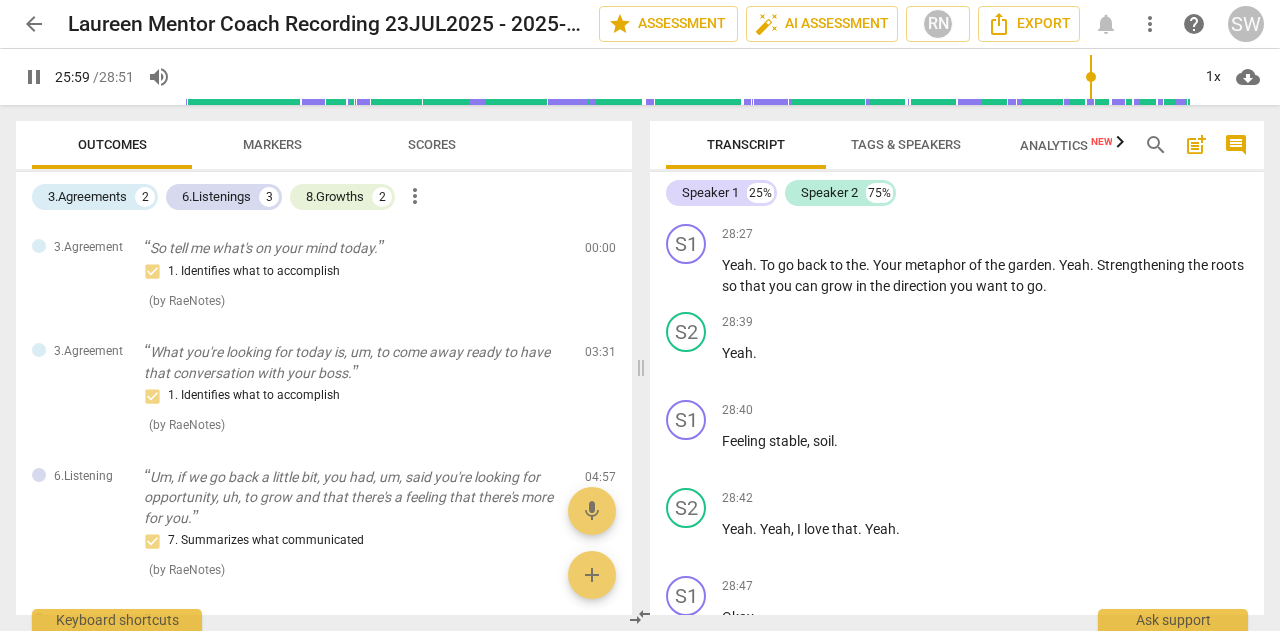 scroll, scrollTop: 9188, scrollLeft: 0, axis: vertical 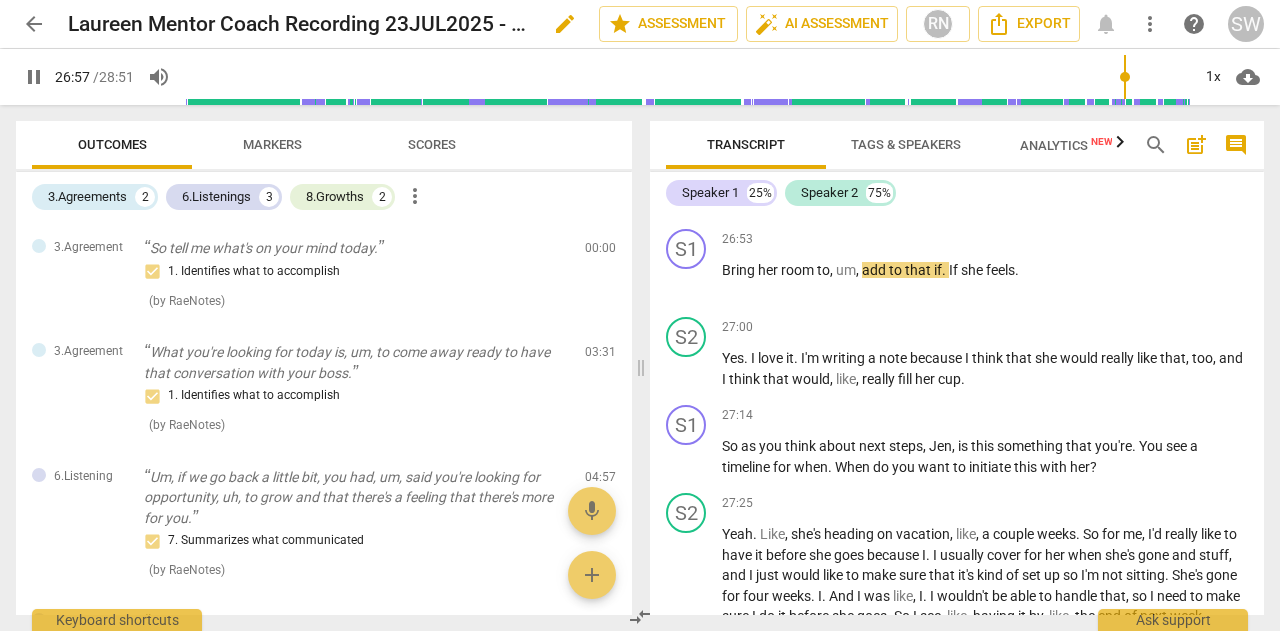 type on "1618" 